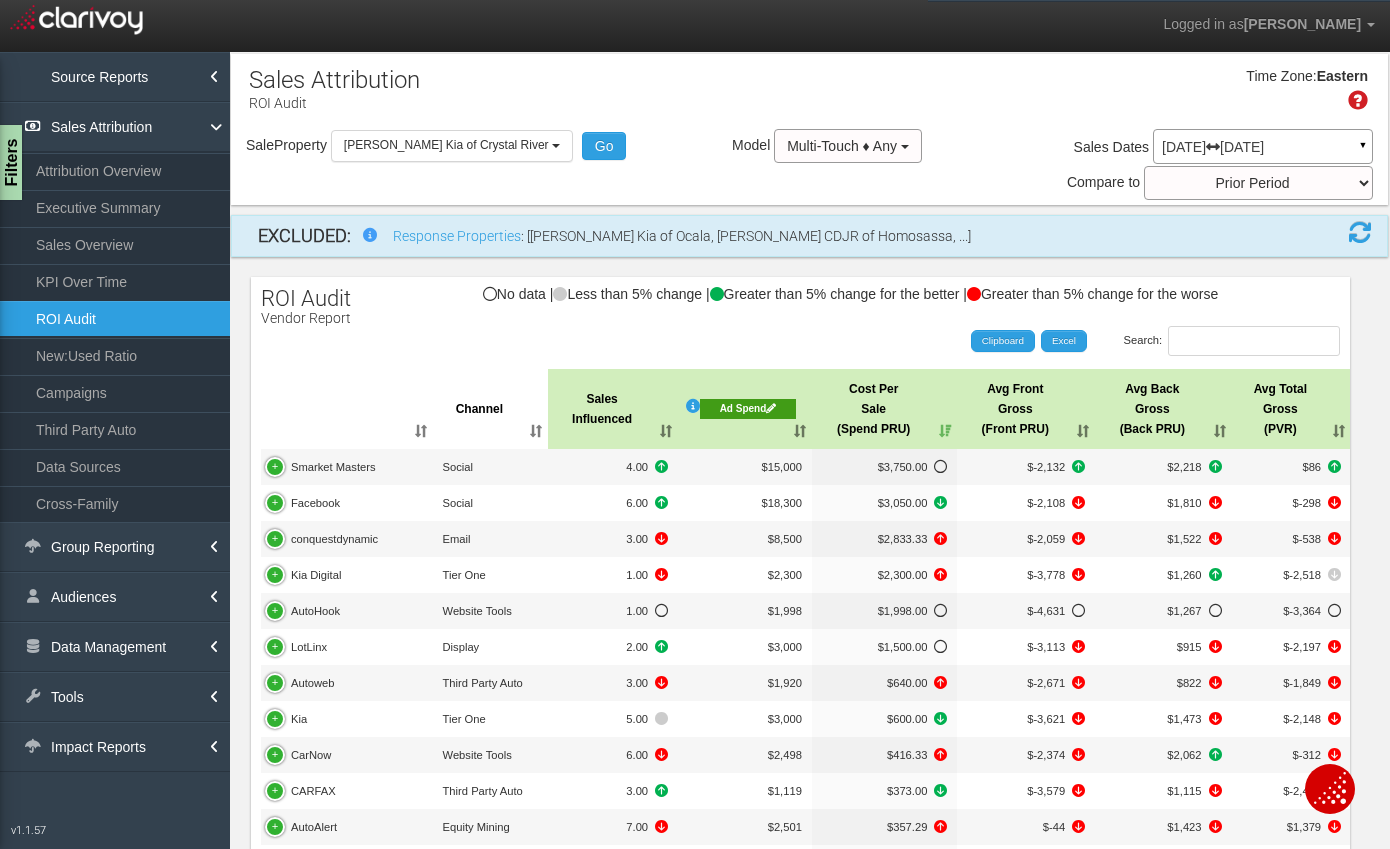 select on "object:31244" 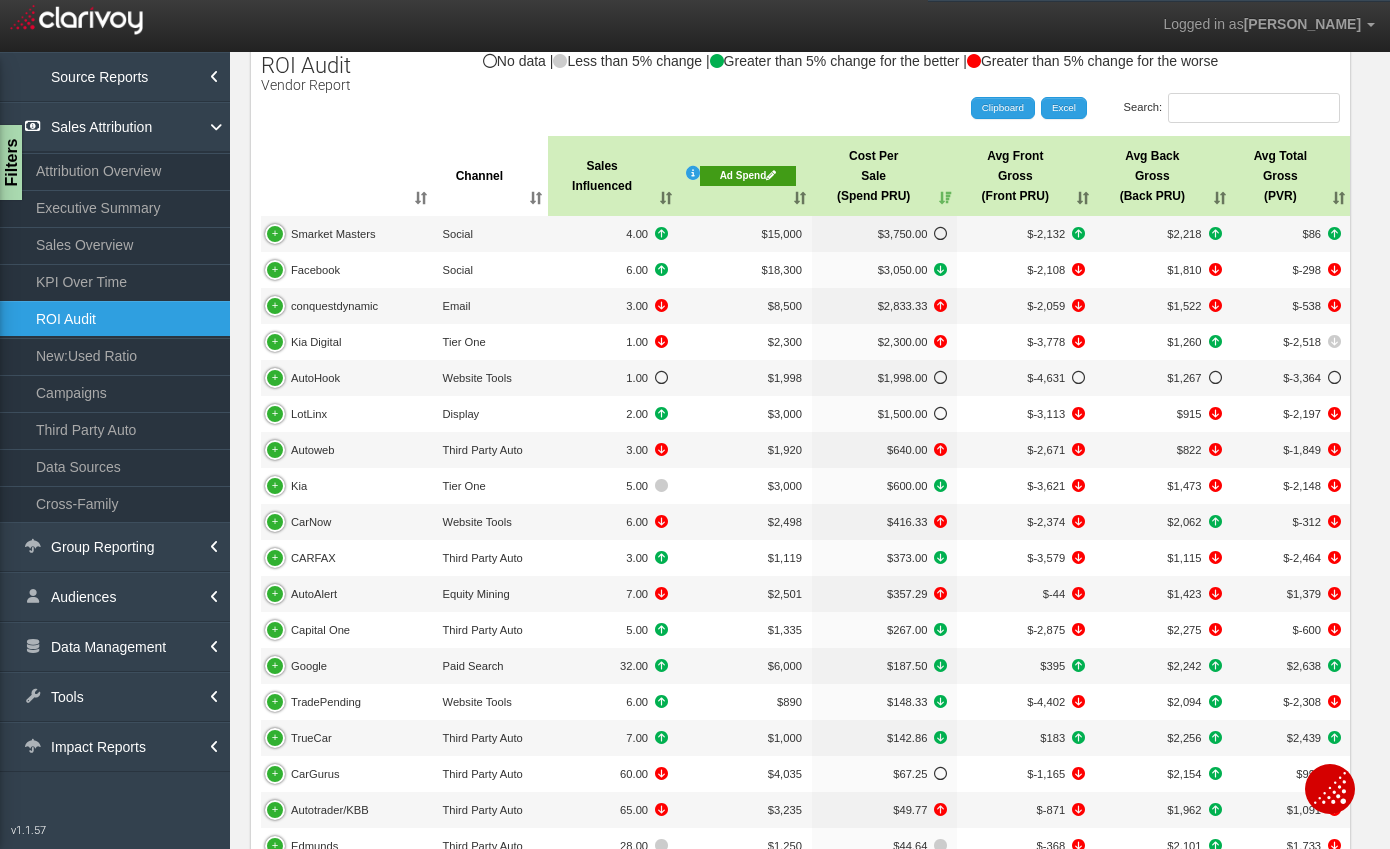 scroll, scrollTop: 41, scrollLeft: 0, axis: vertical 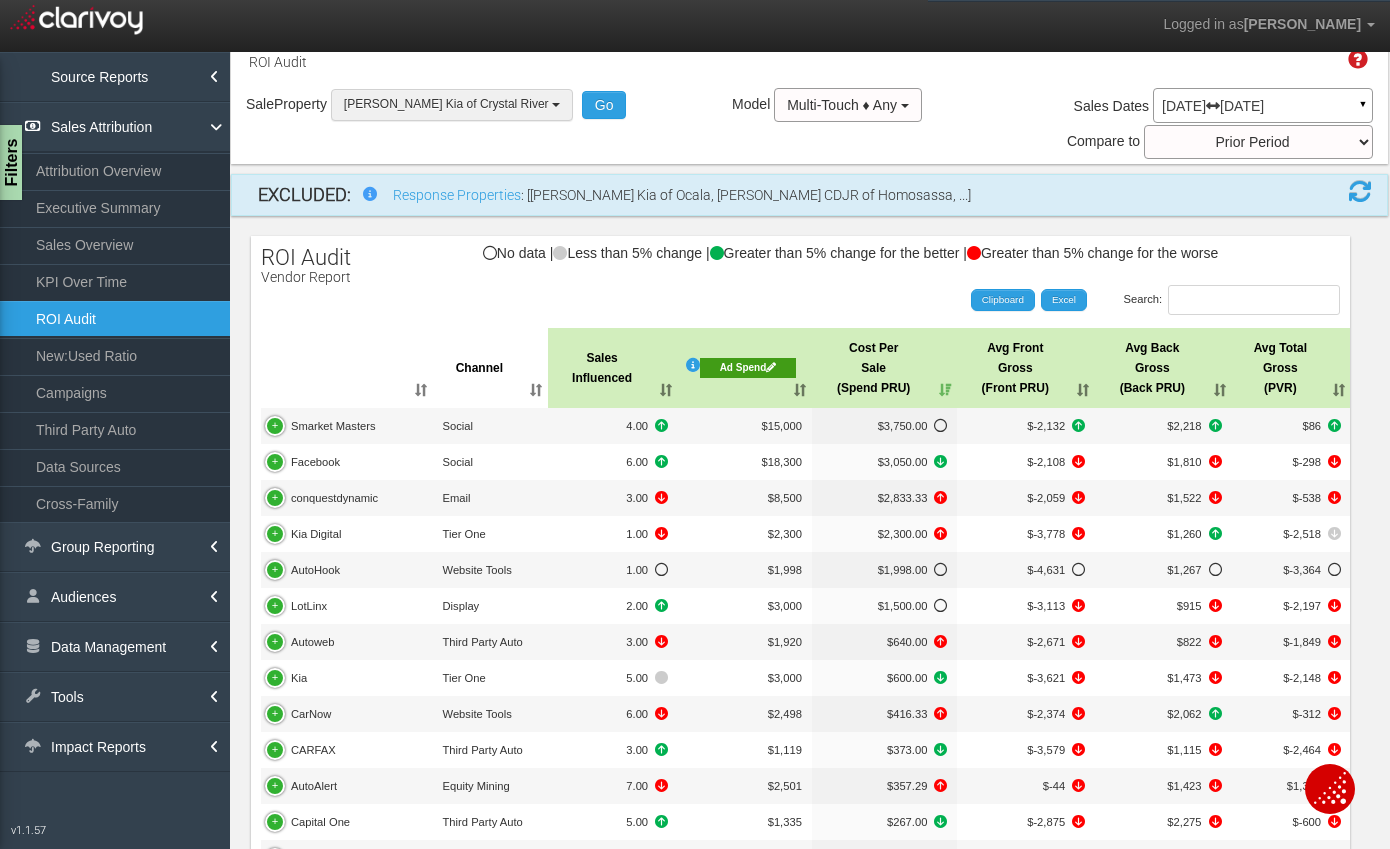 click on "[PERSON_NAME] Kia of Crystal River" at bounding box center (446, 104) 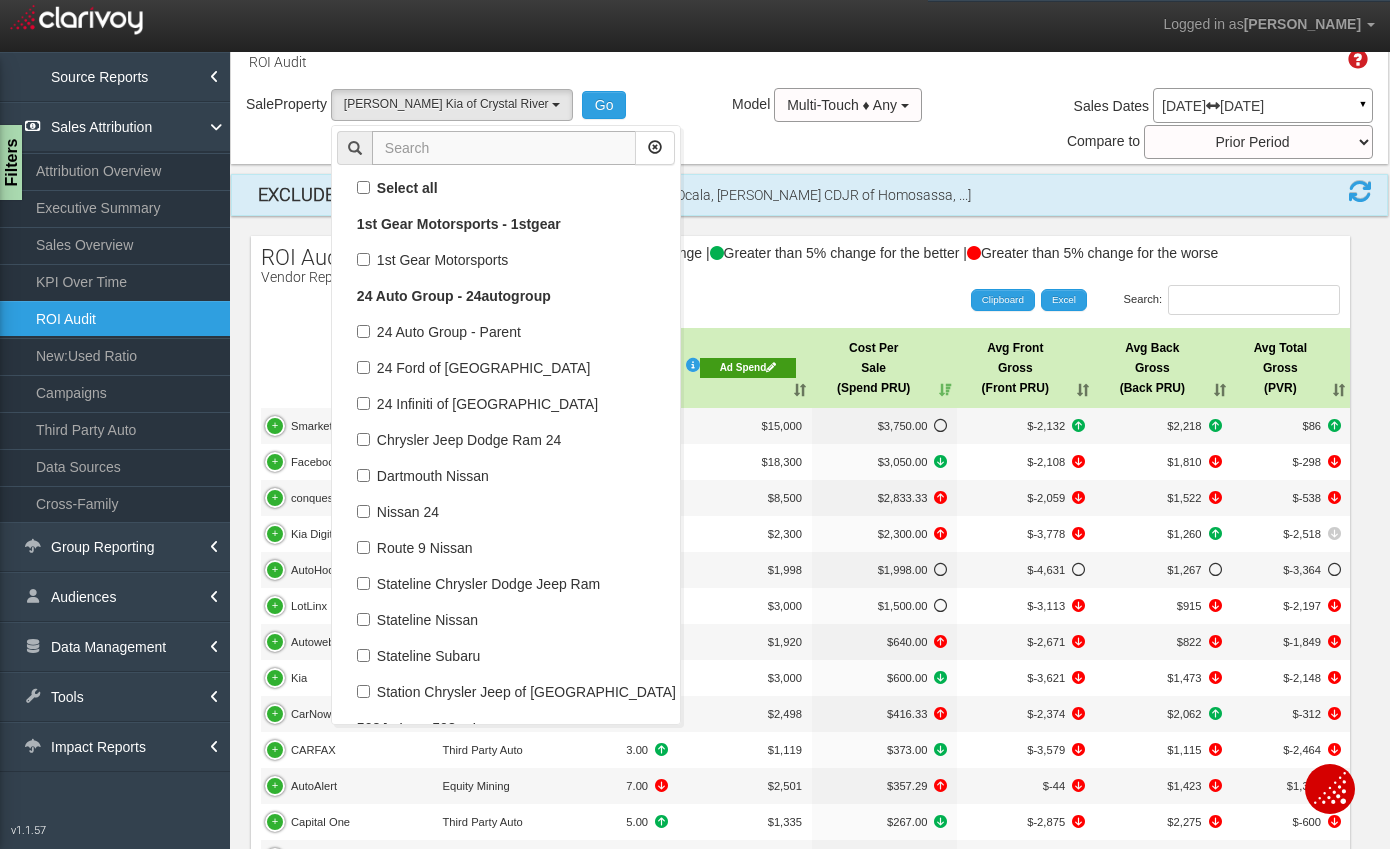 scroll, scrollTop: 60300, scrollLeft: 0, axis: vertical 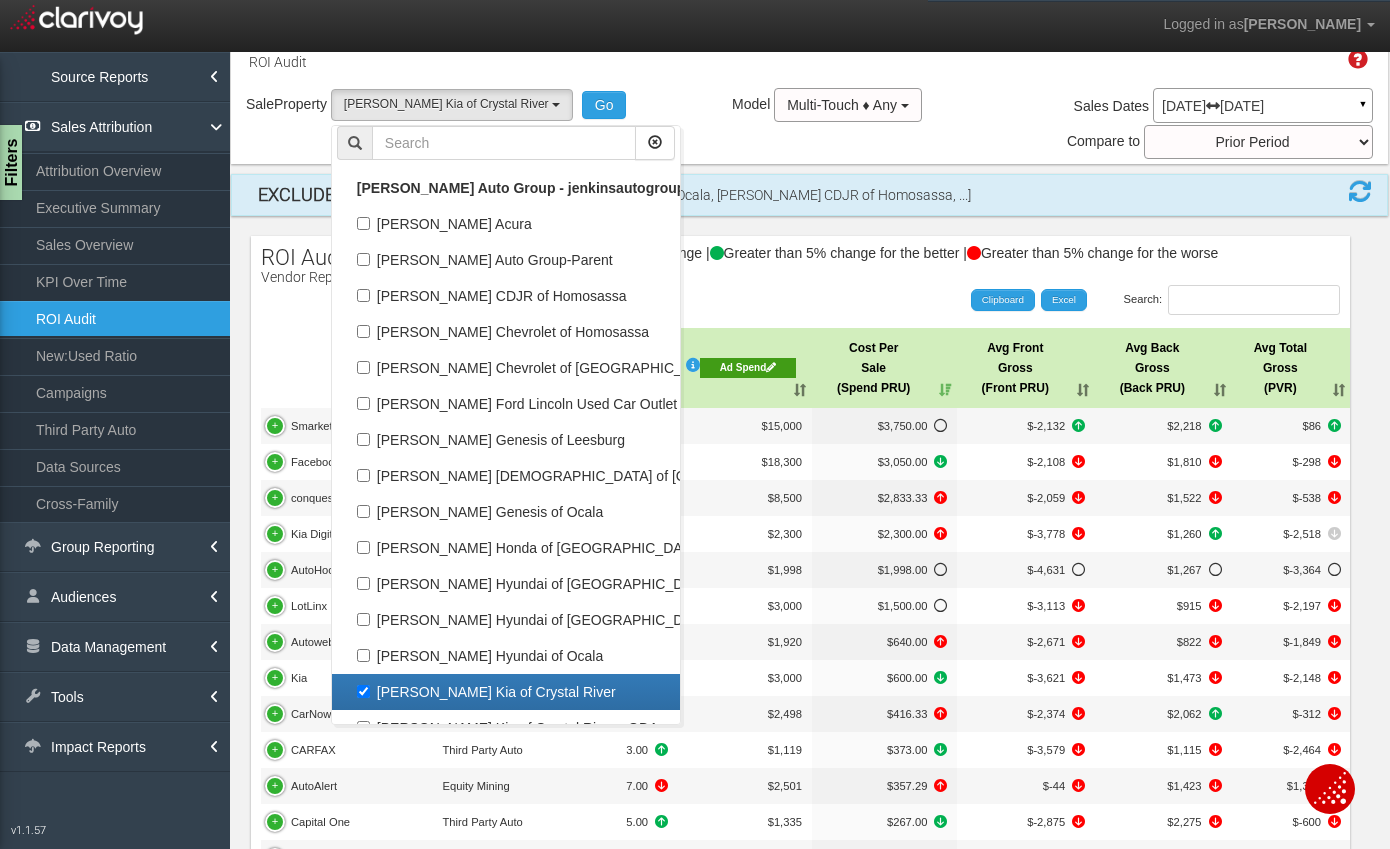 click on "[PERSON_NAME] Kia of Crystal River" at bounding box center [506, 692] 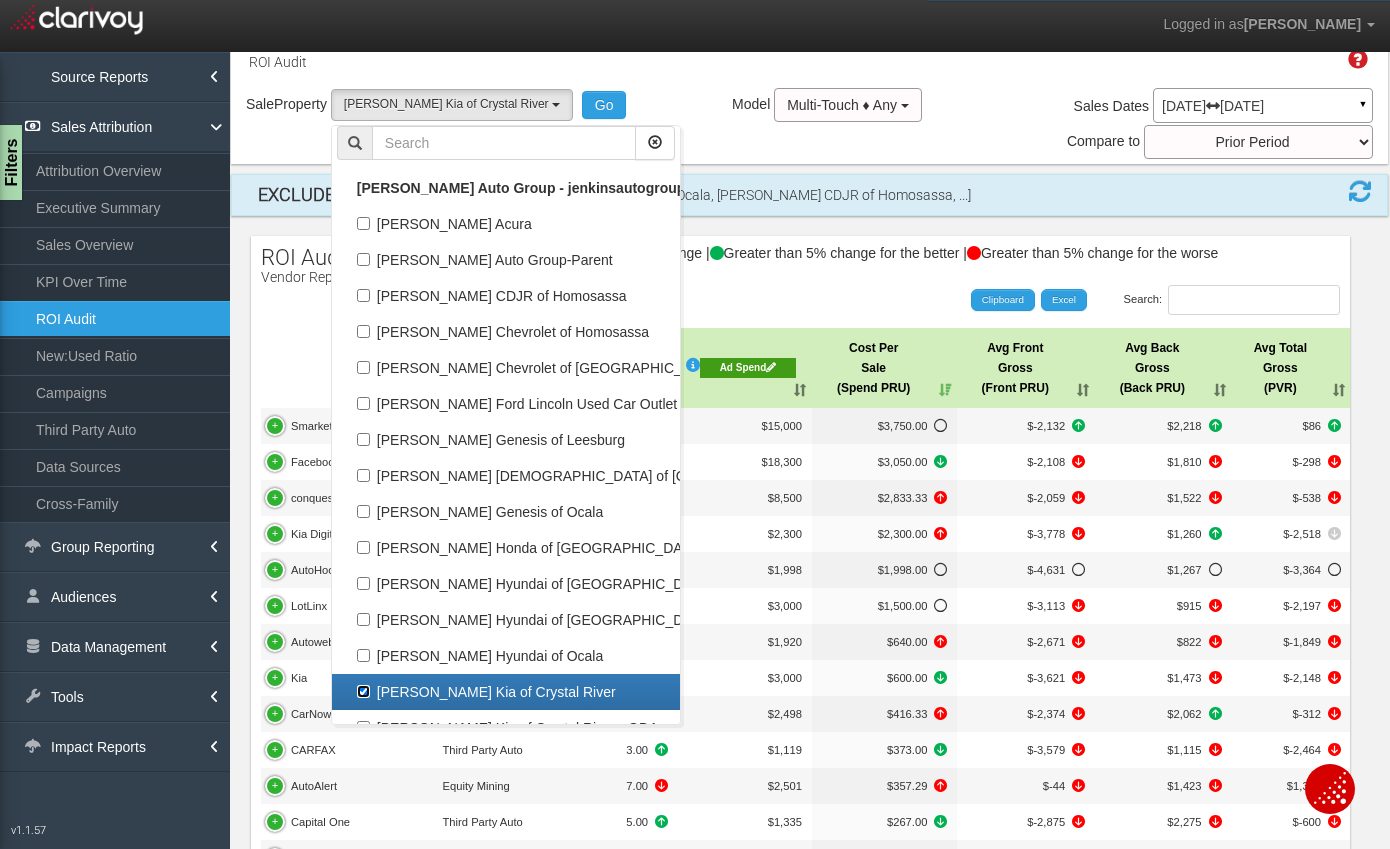 click on "[PERSON_NAME] Kia of Crystal River" at bounding box center [363, 691] 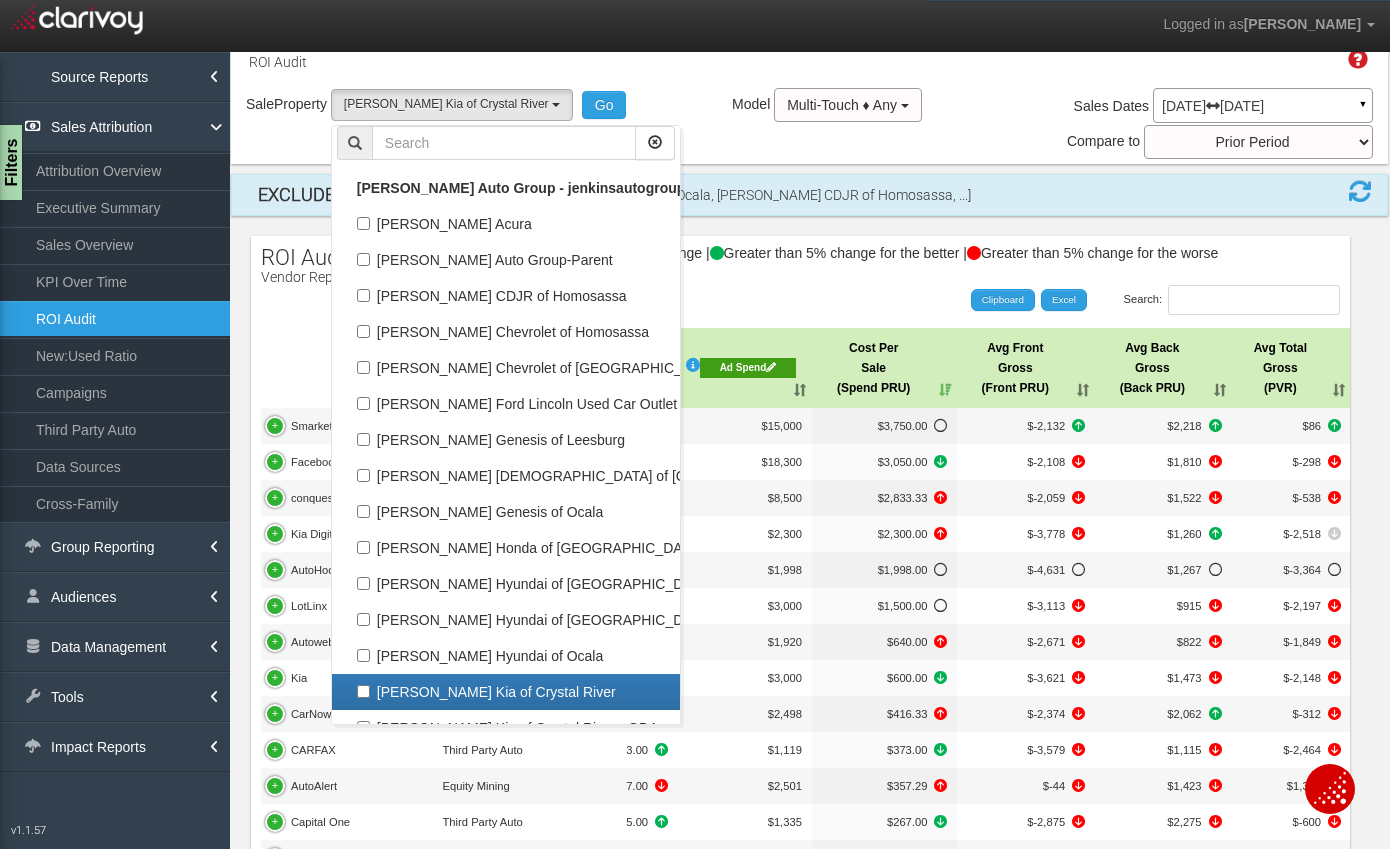 select 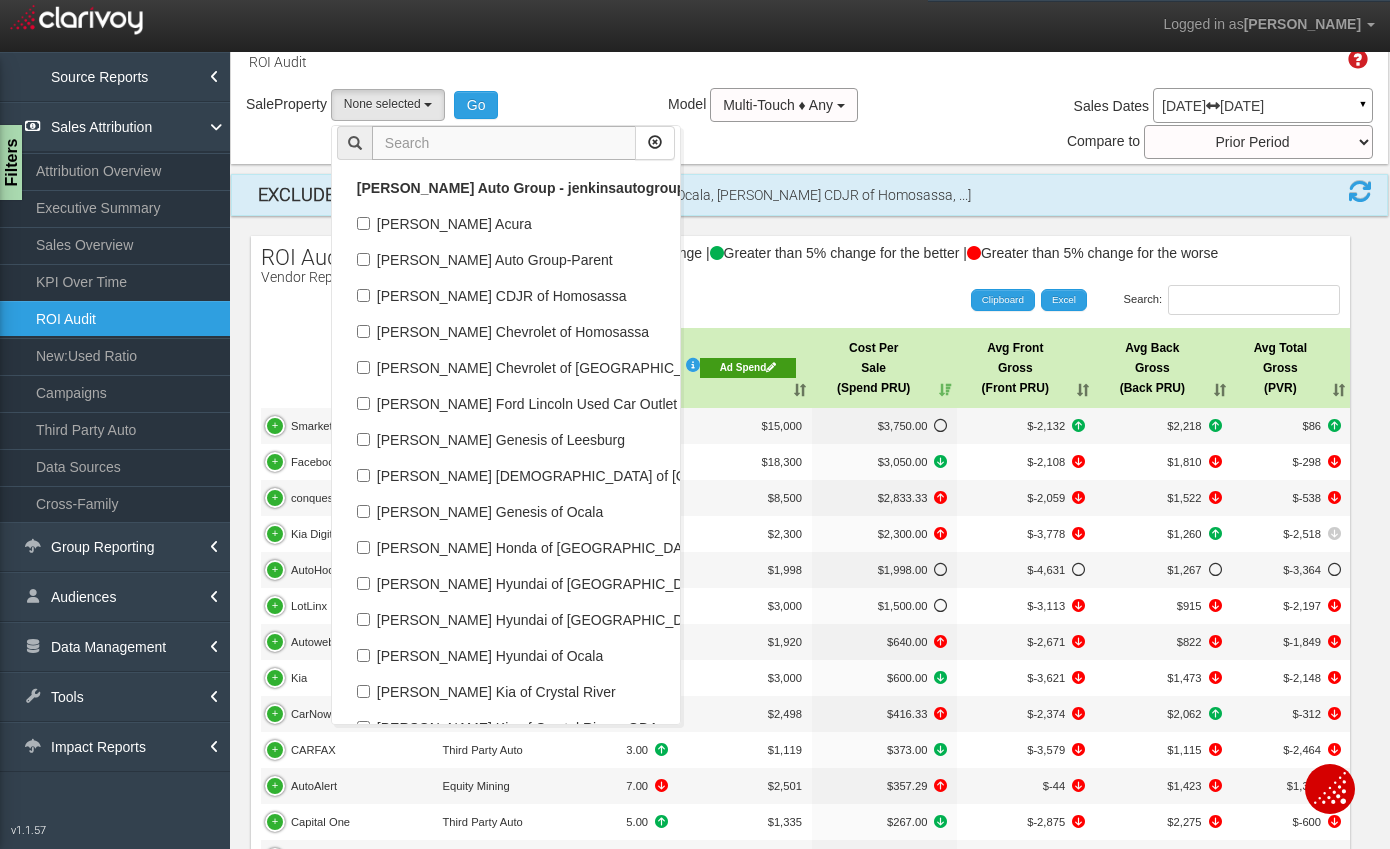 click at bounding box center [504, 143] 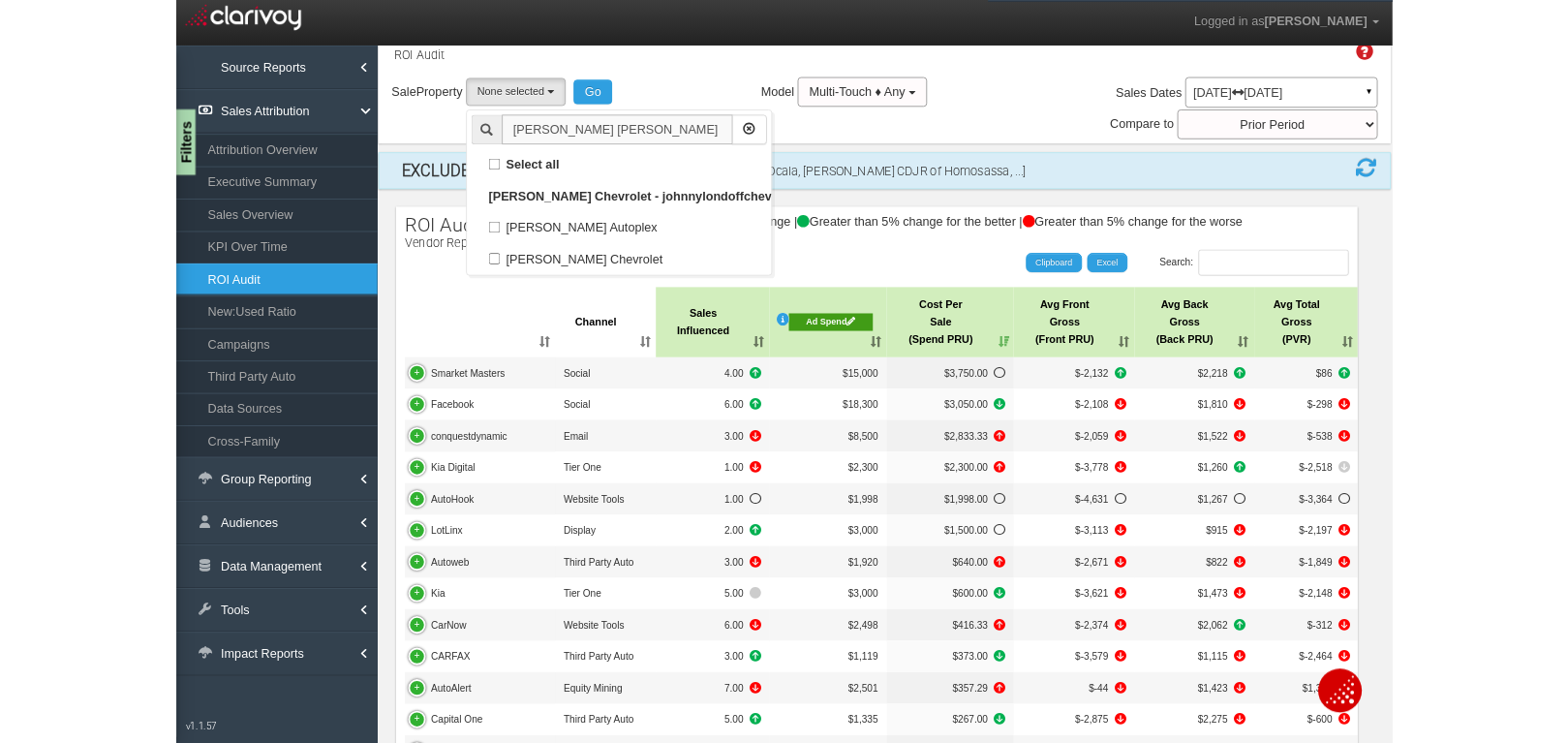 scroll, scrollTop: 0, scrollLeft: 0, axis: both 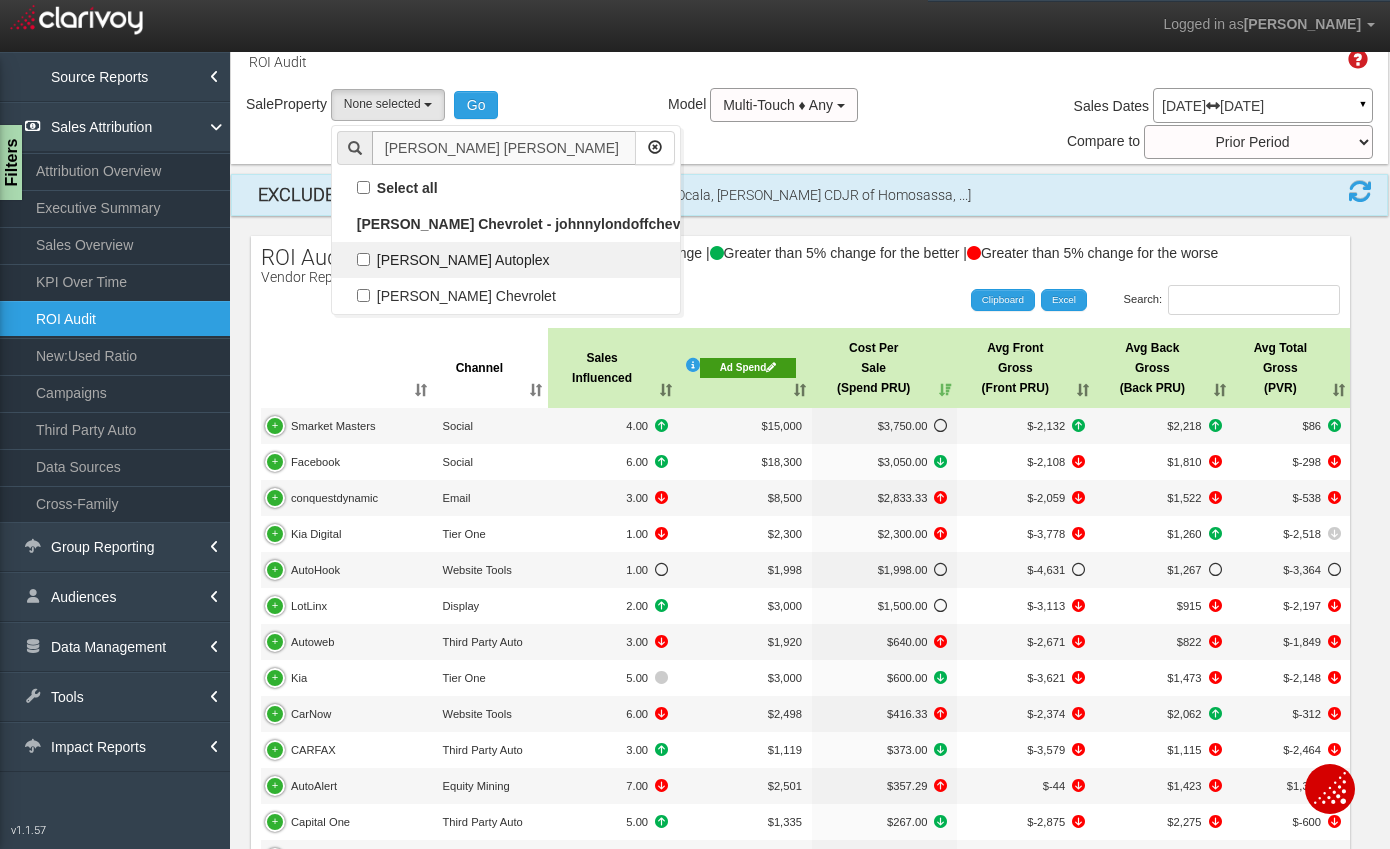 type on "[PERSON_NAME] [PERSON_NAME]" 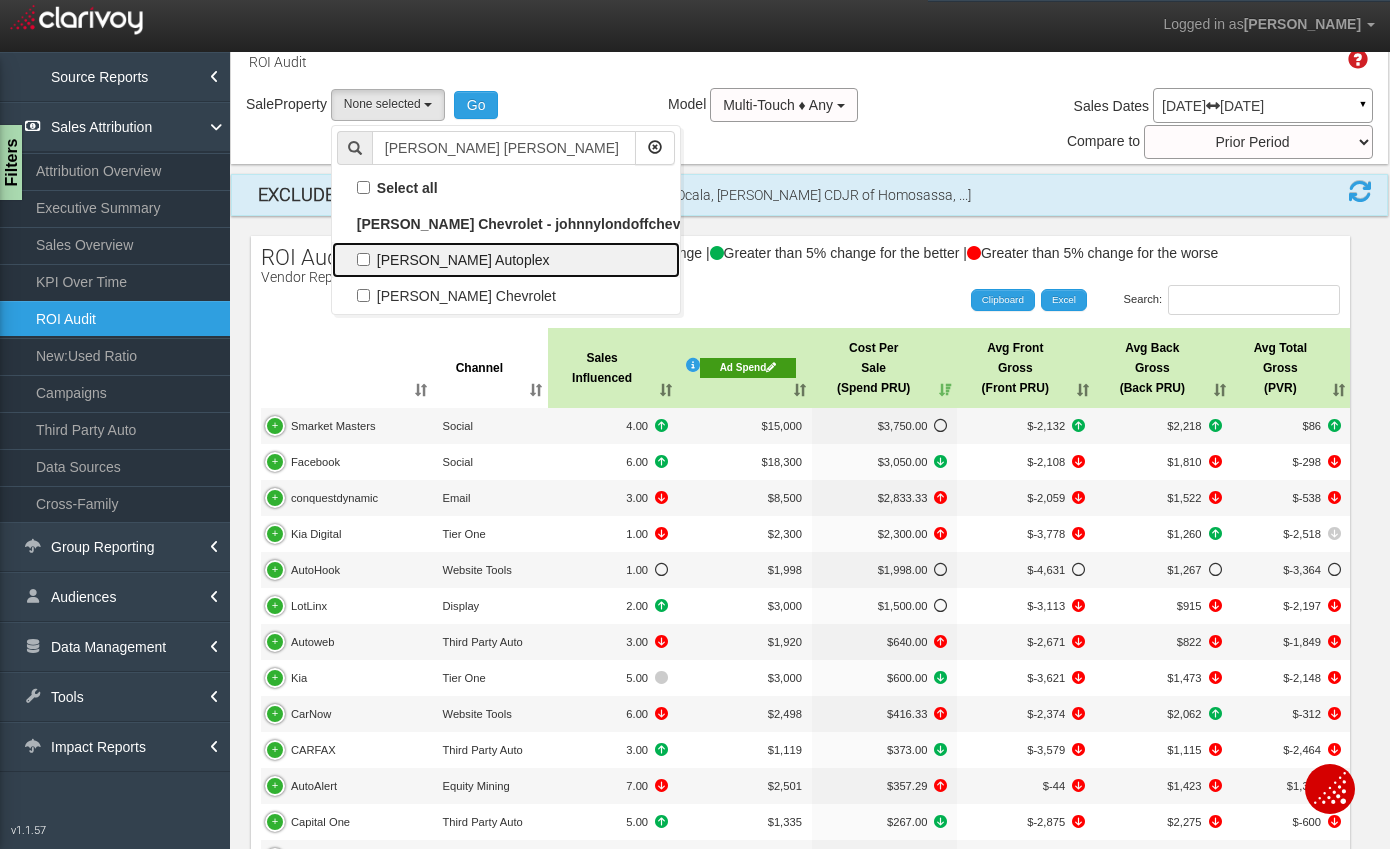 click on "[PERSON_NAME] Autoplex" at bounding box center [506, 260] 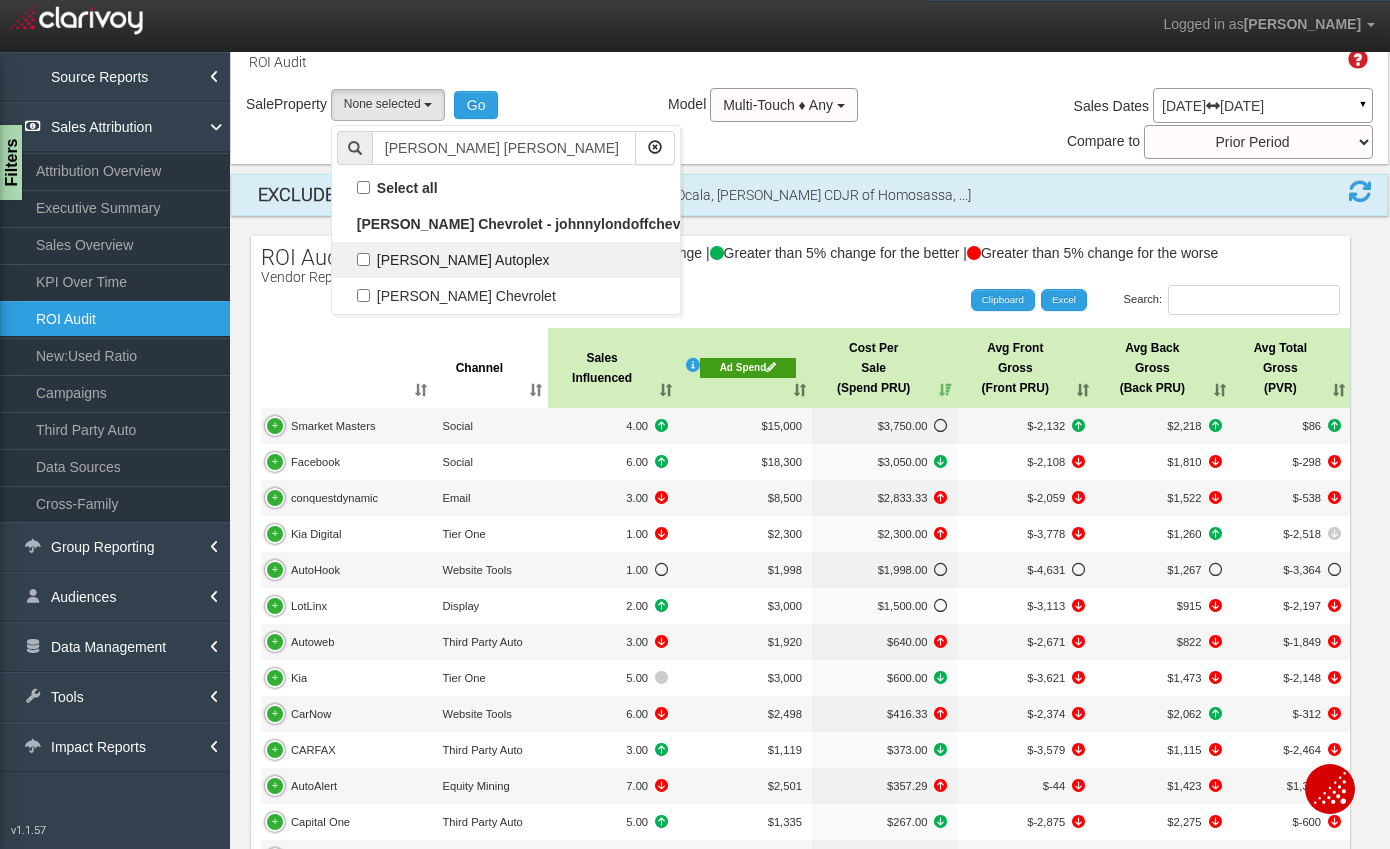 click on "[PERSON_NAME] Autoplex" at bounding box center (363, 259) 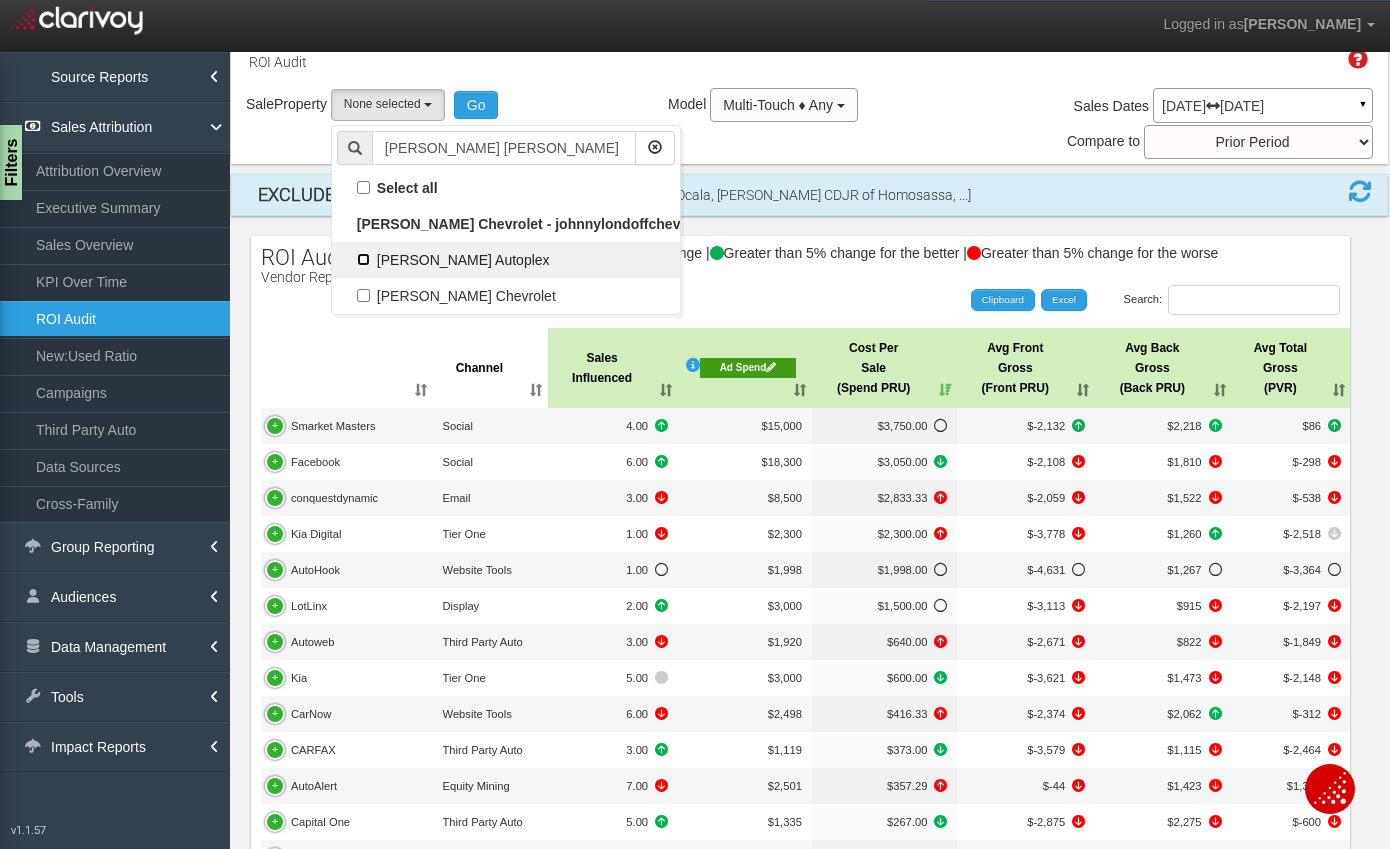 checkbox on "true" 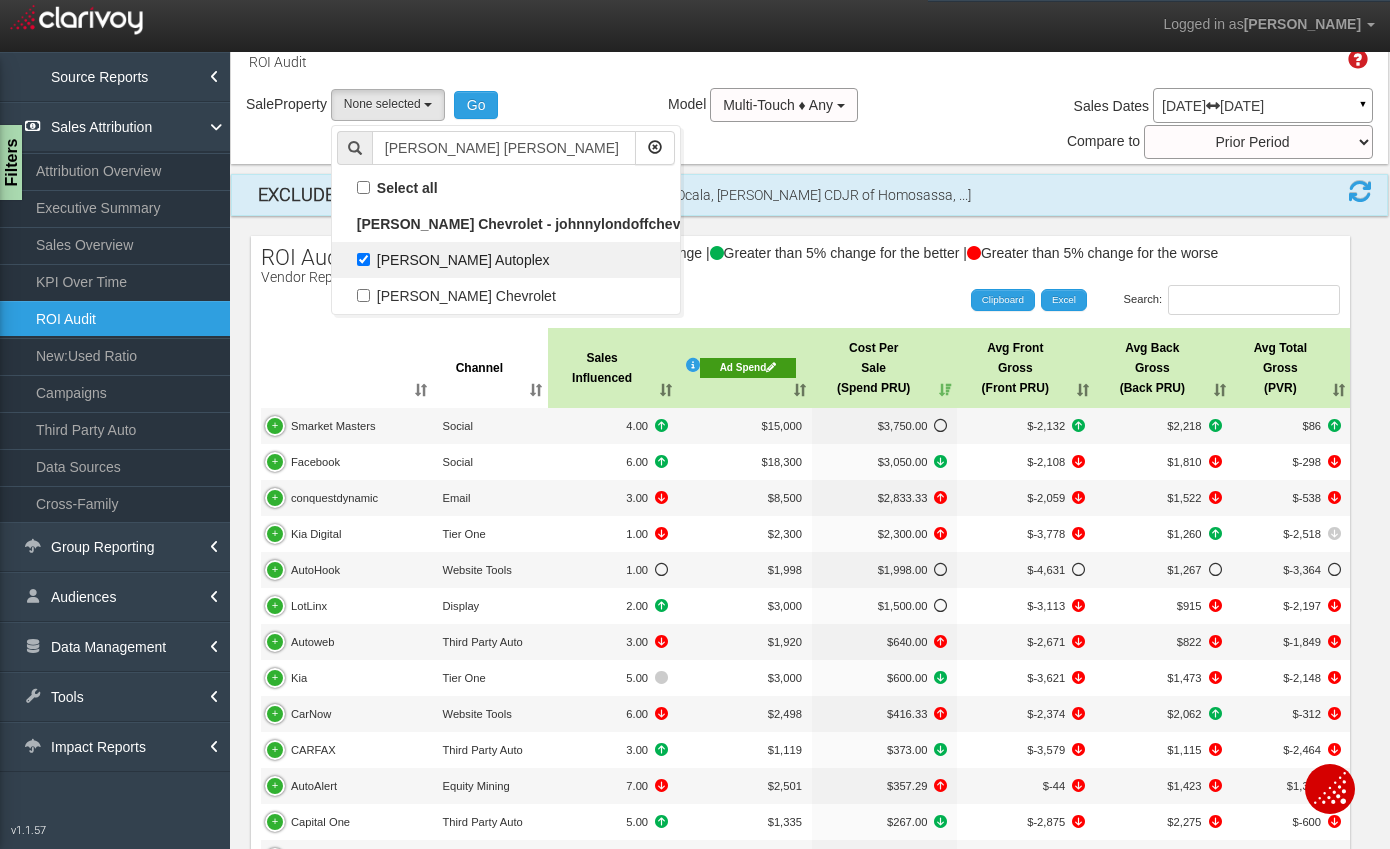 select on "object:31285" 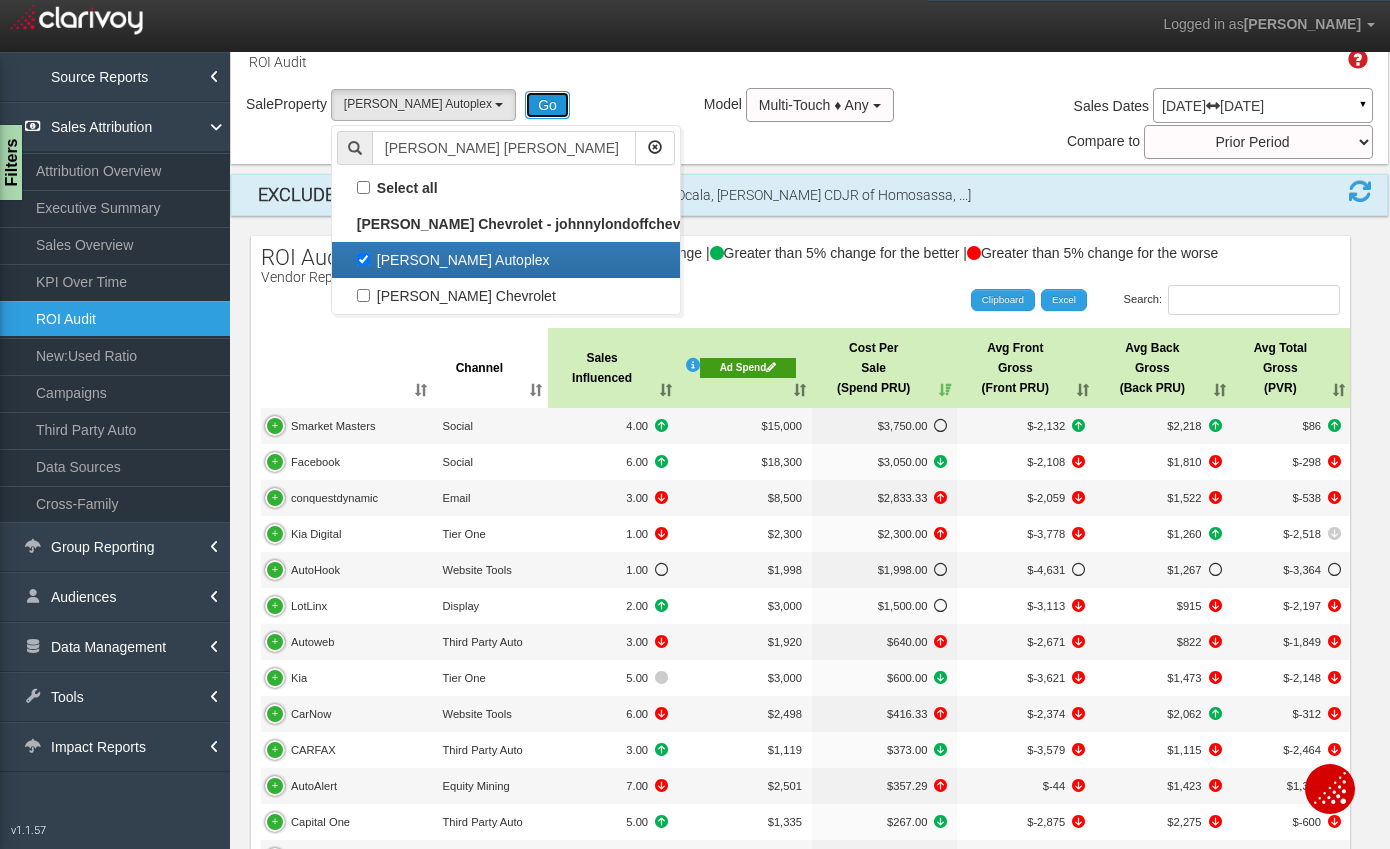 click on "Go" at bounding box center [547, 105] 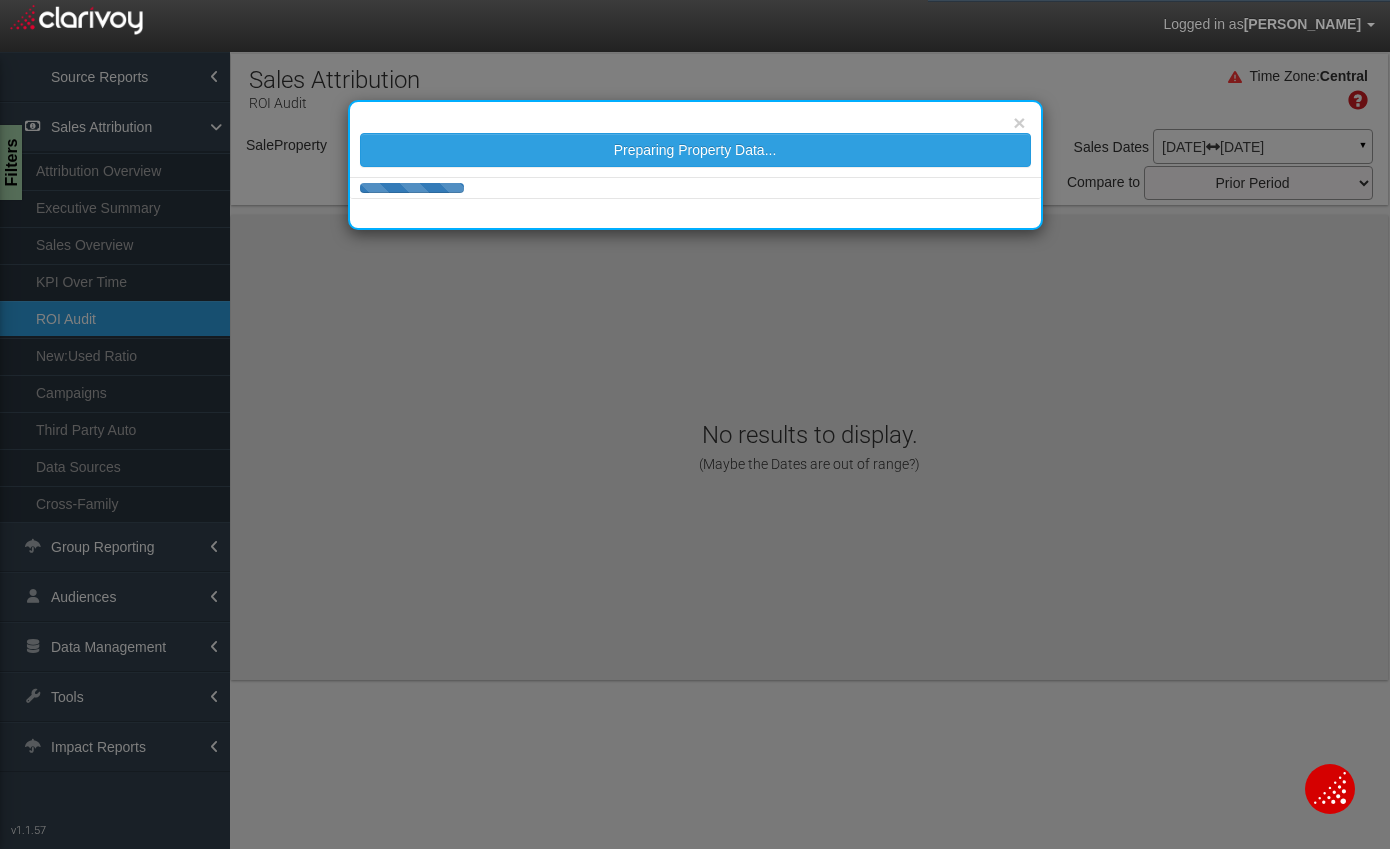 select on "object:33929" 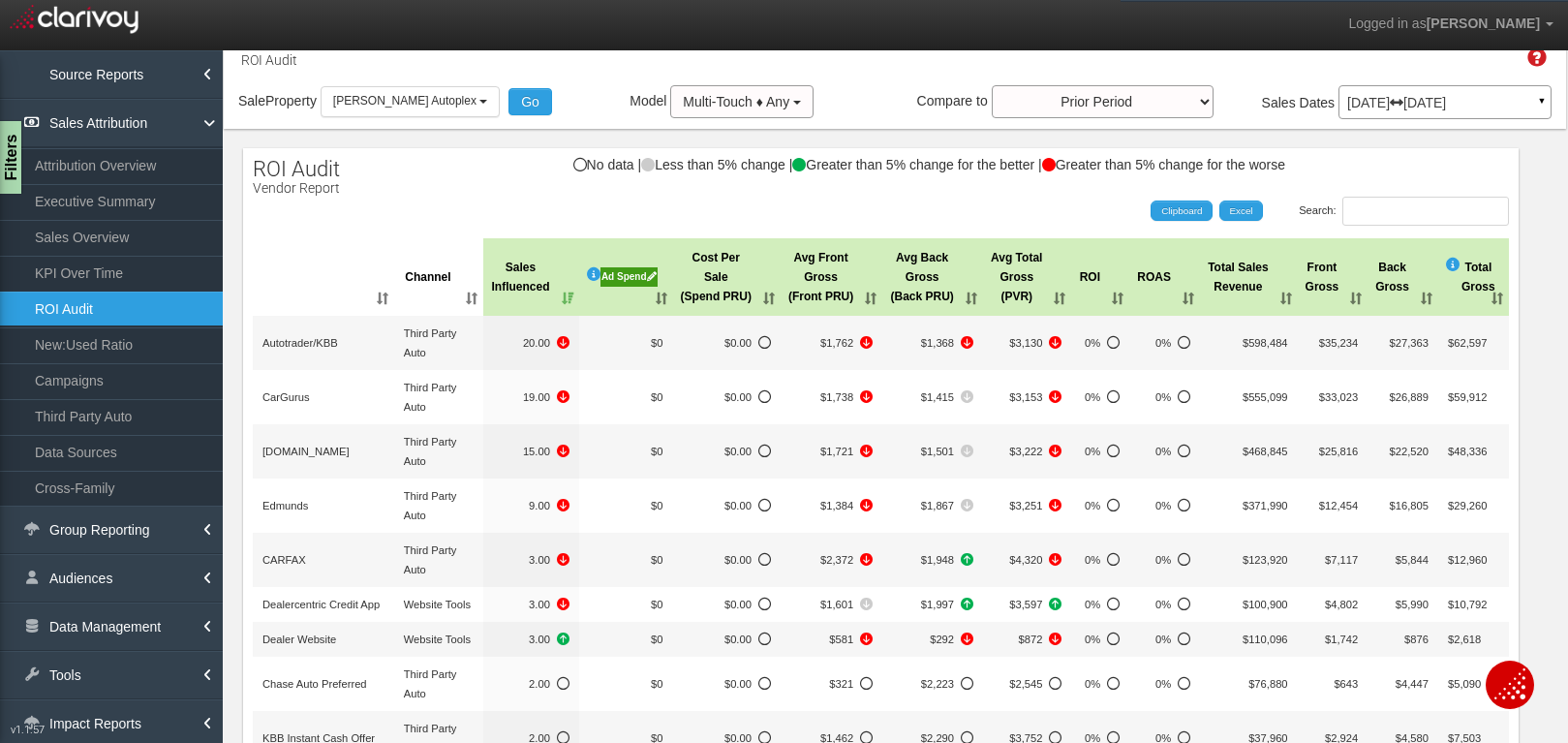 scroll, scrollTop: 0, scrollLeft: 0, axis: both 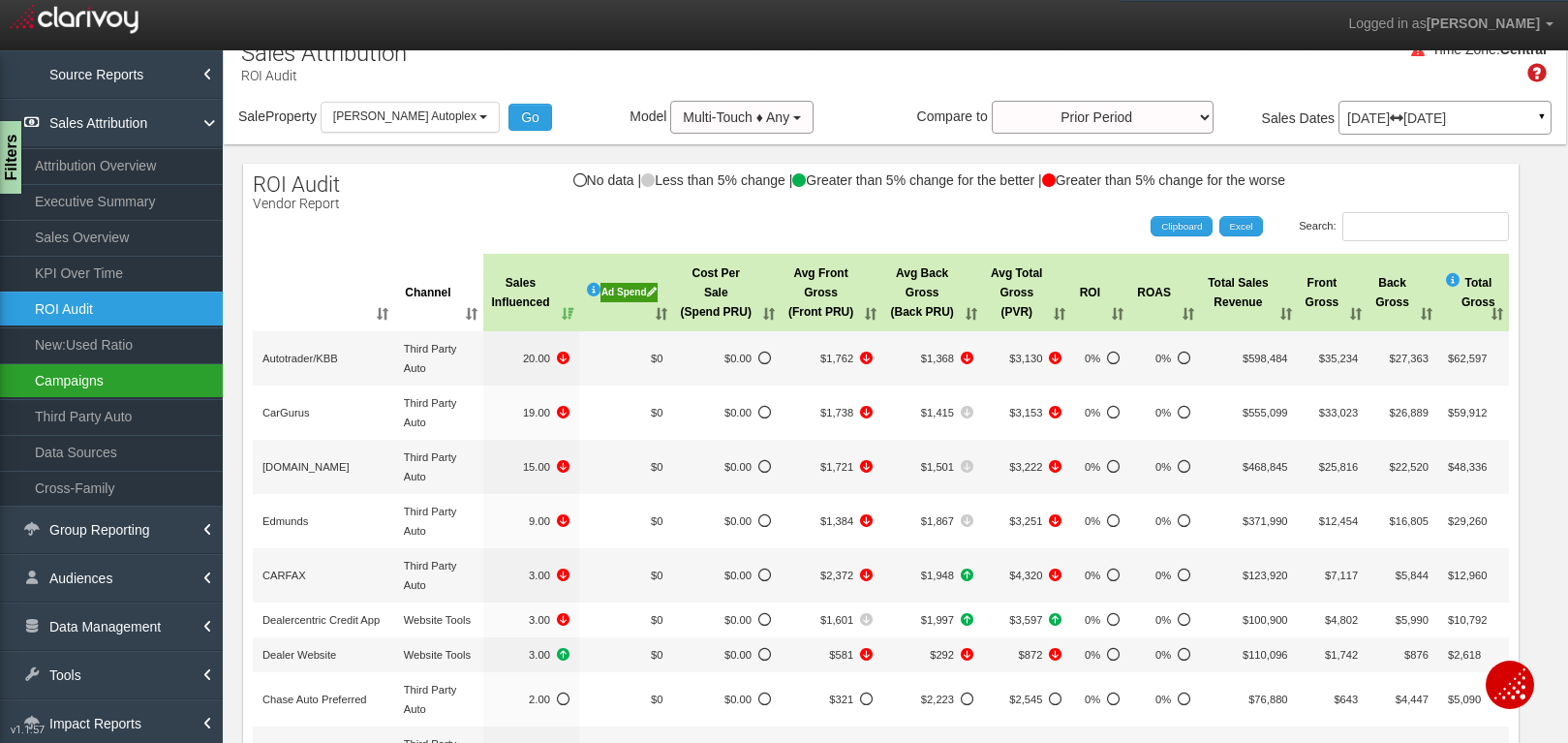 click on "Campaigns" at bounding box center (111, 381) 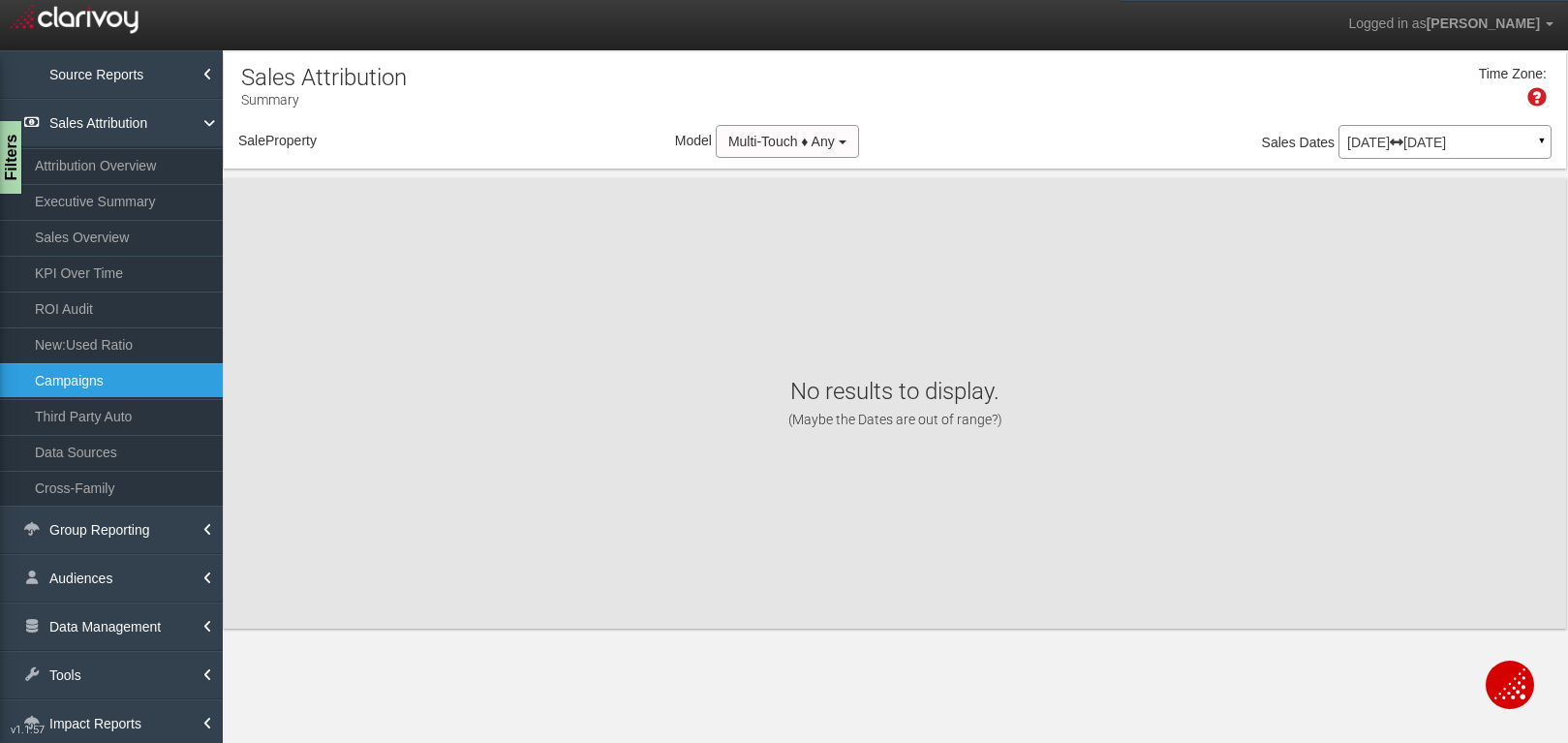 scroll, scrollTop: 0, scrollLeft: 0, axis: both 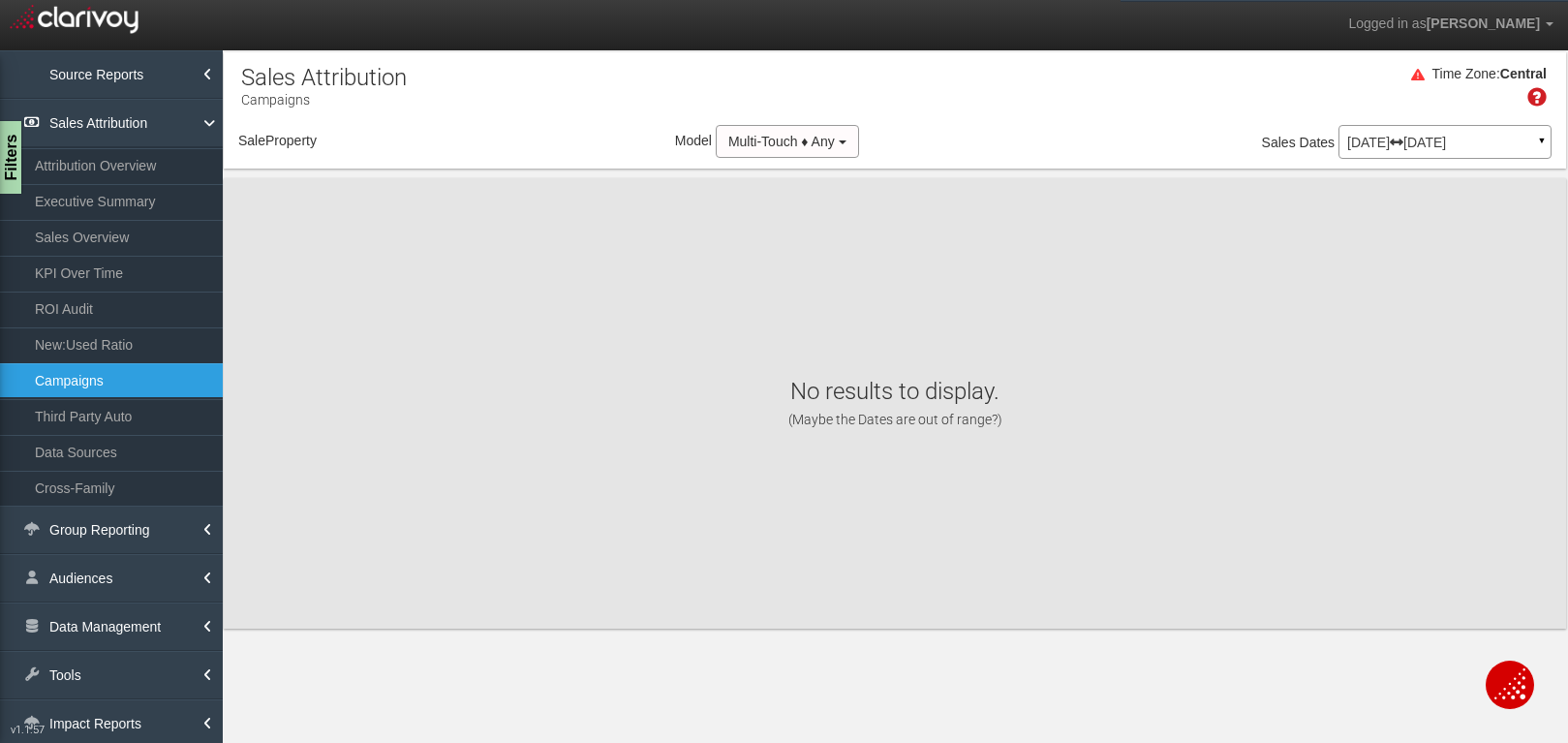 select on "object:36552" 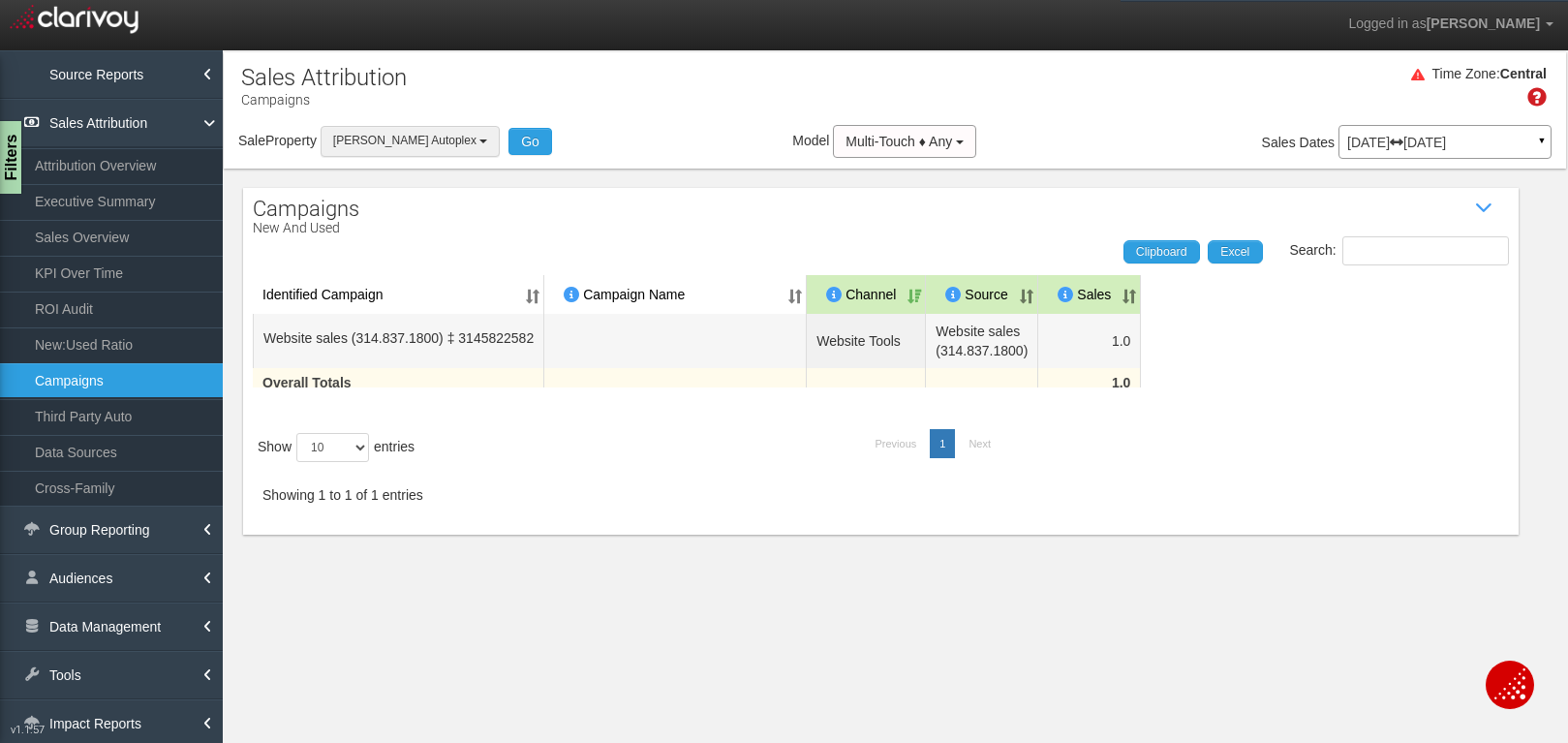 click on "[PERSON_NAME] Autoplex" at bounding box center (405, 140) 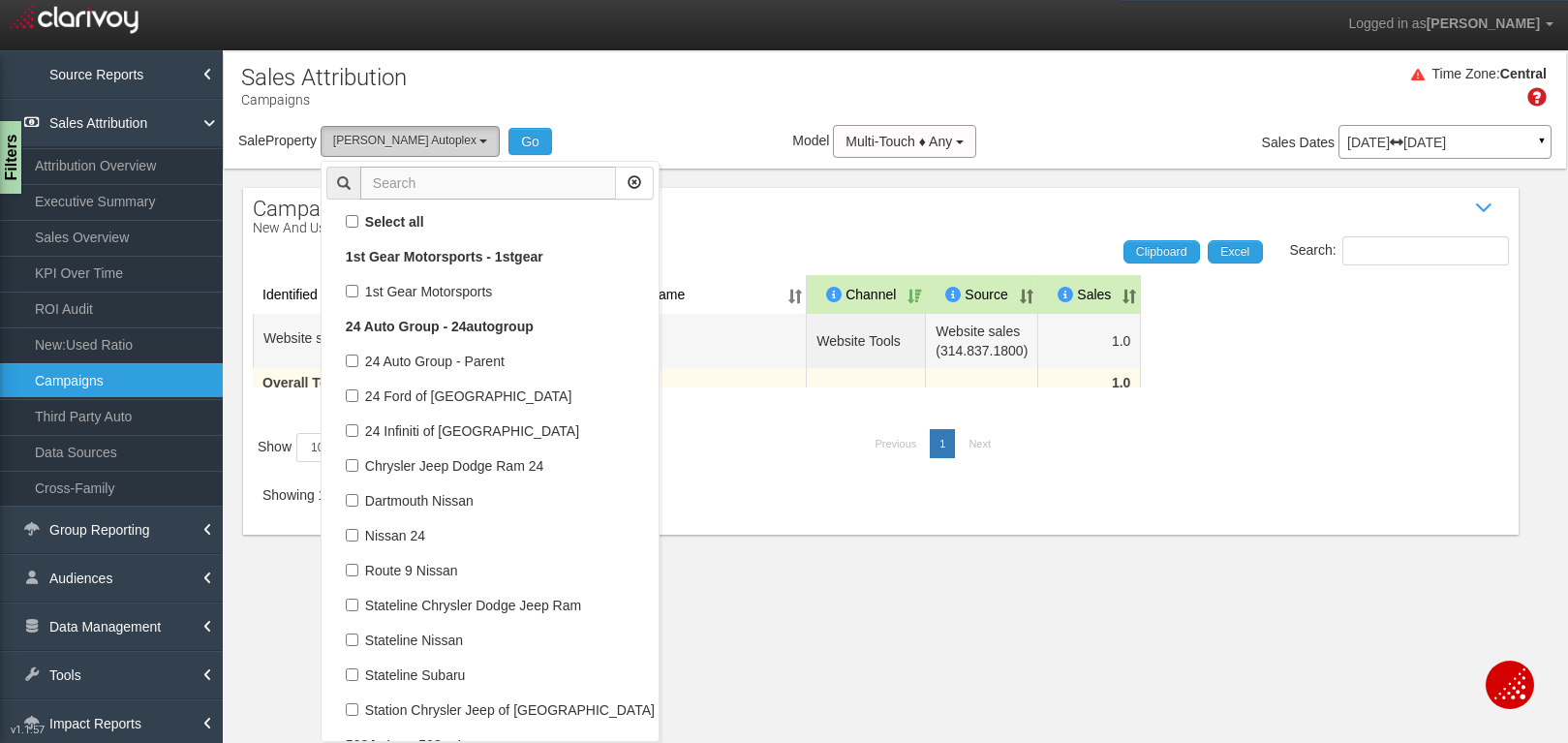 scroll, scrollTop: 60889, scrollLeft: 0, axis: vertical 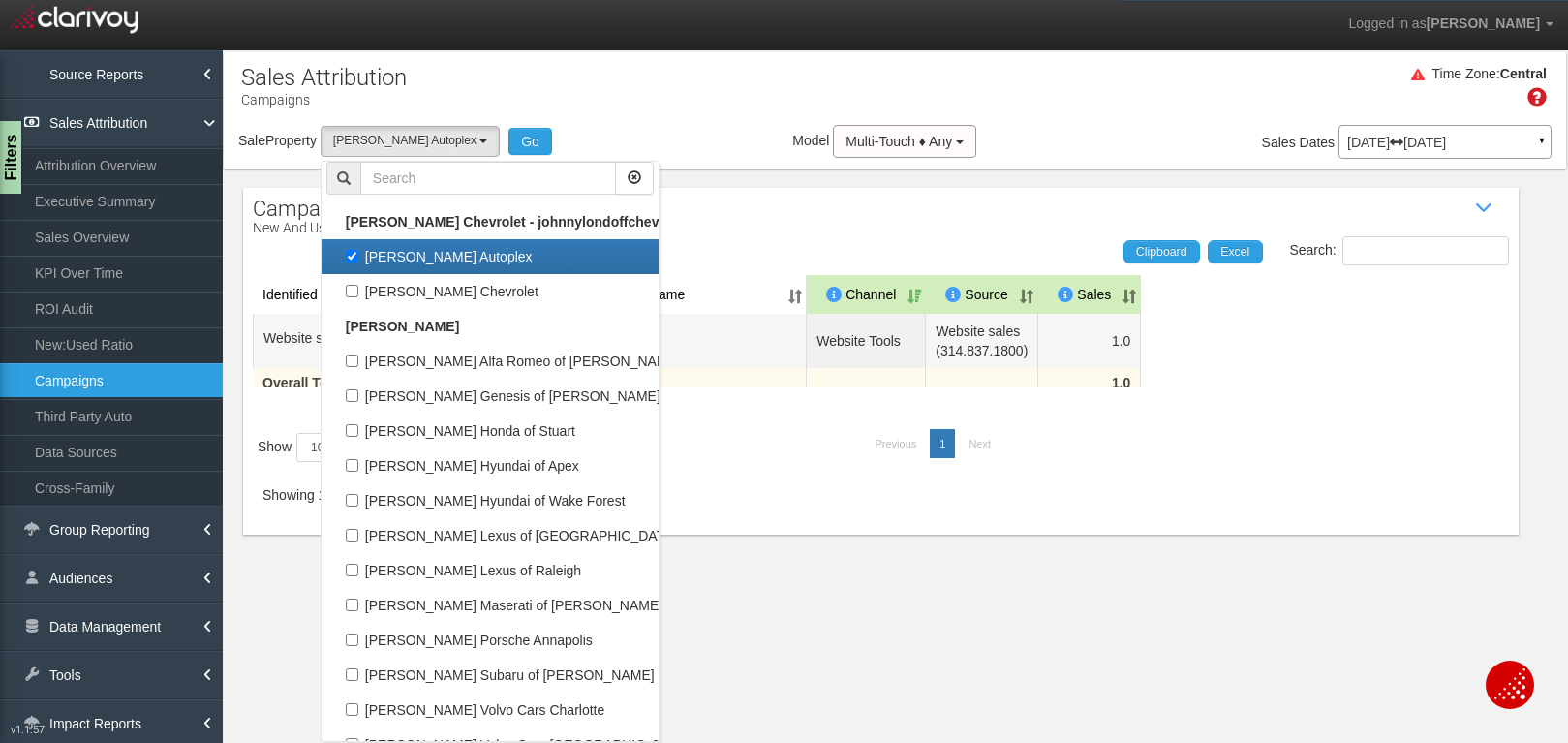 click on "[PERSON_NAME] Autoplex" at bounding box center (490, 257) 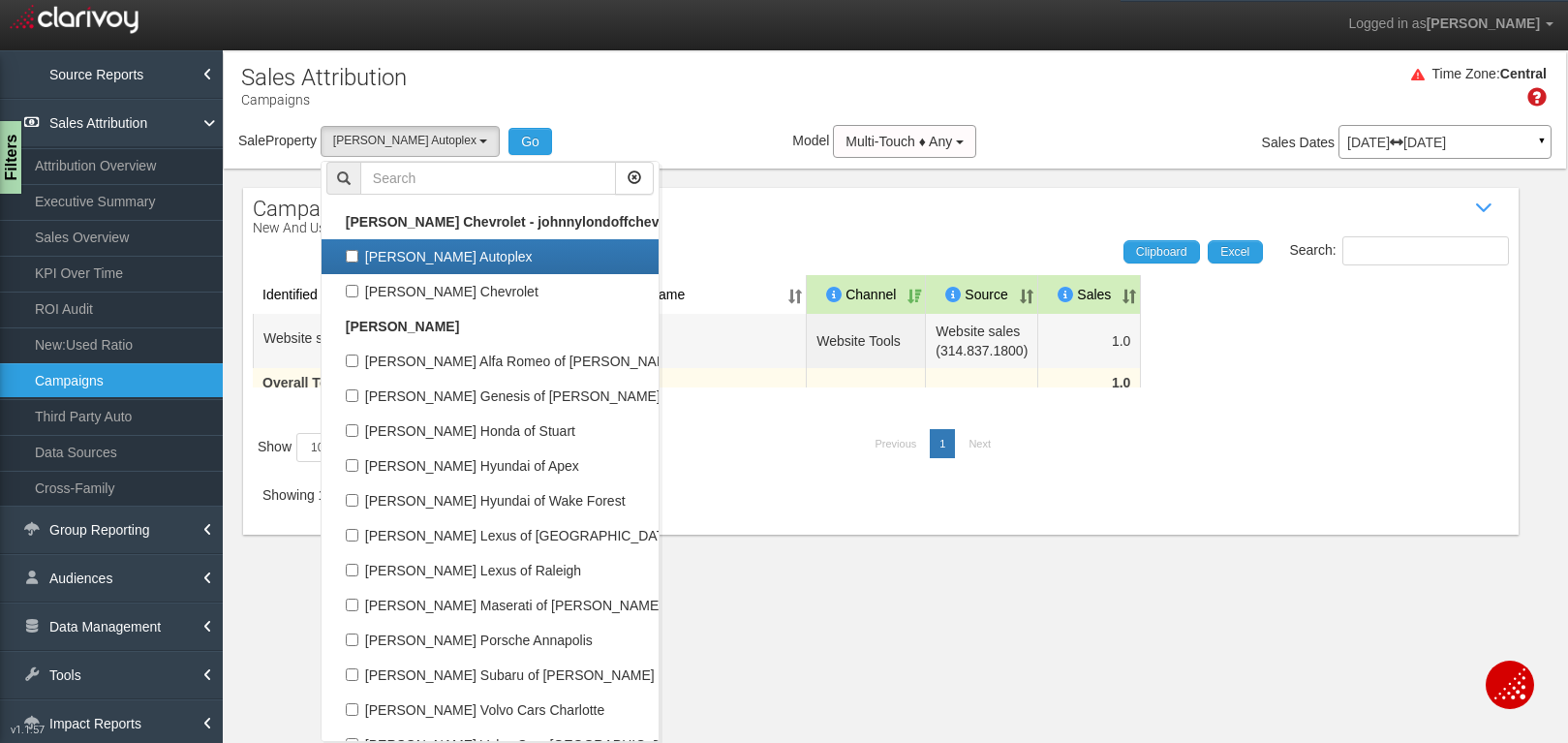 select 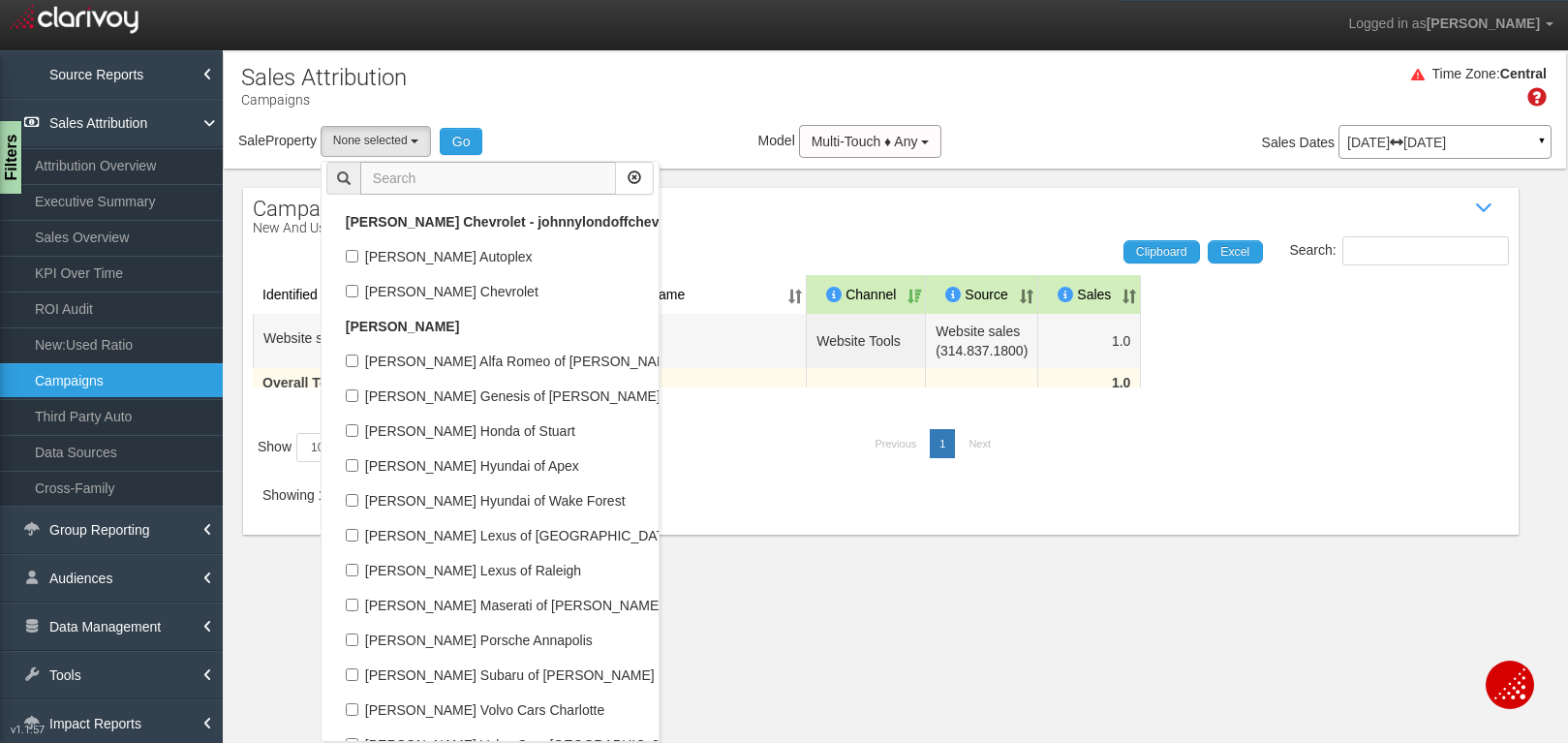 click at bounding box center [488, 178] 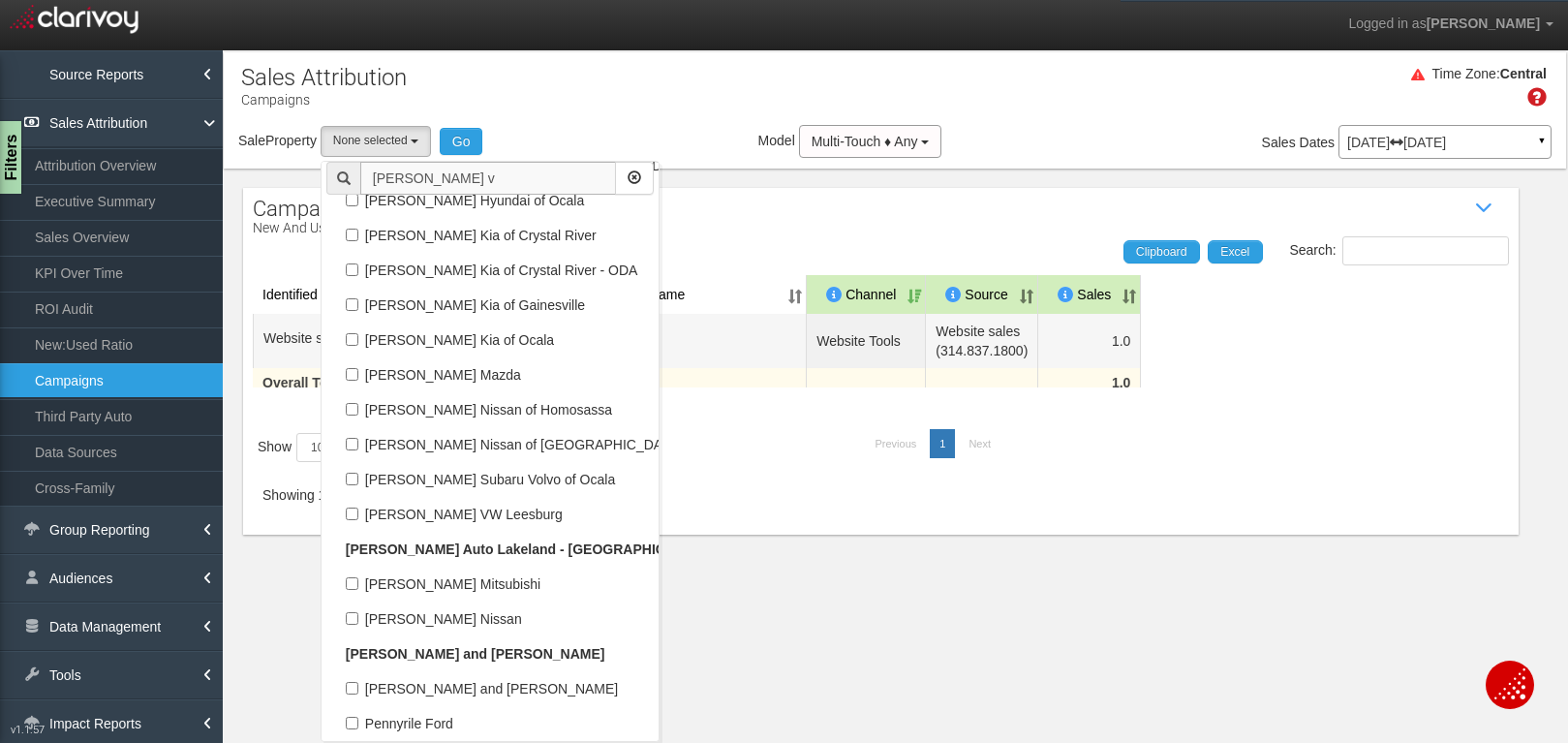 scroll, scrollTop: 0, scrollLeft: 0, axis: both 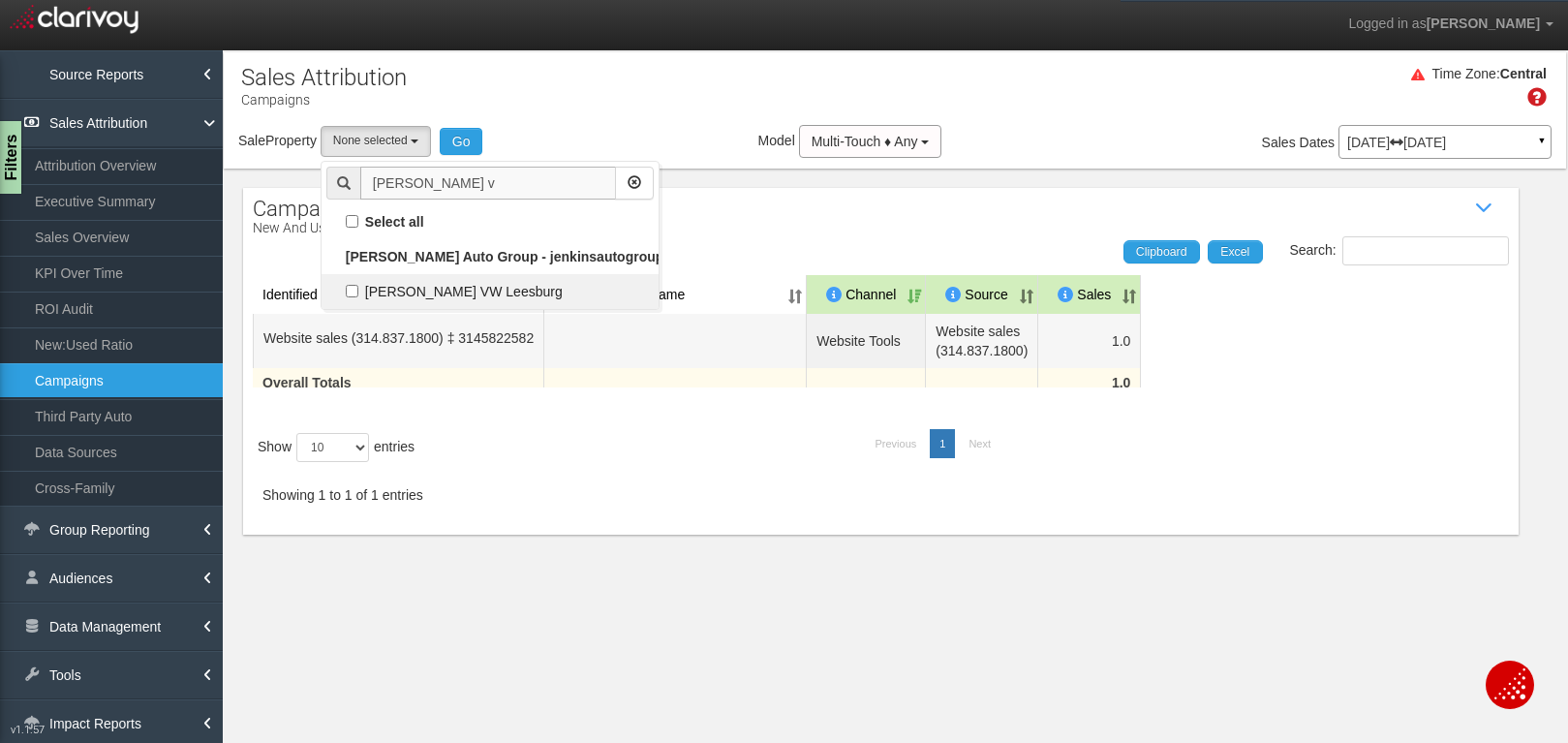 type on "[PERSON_NAME] v" 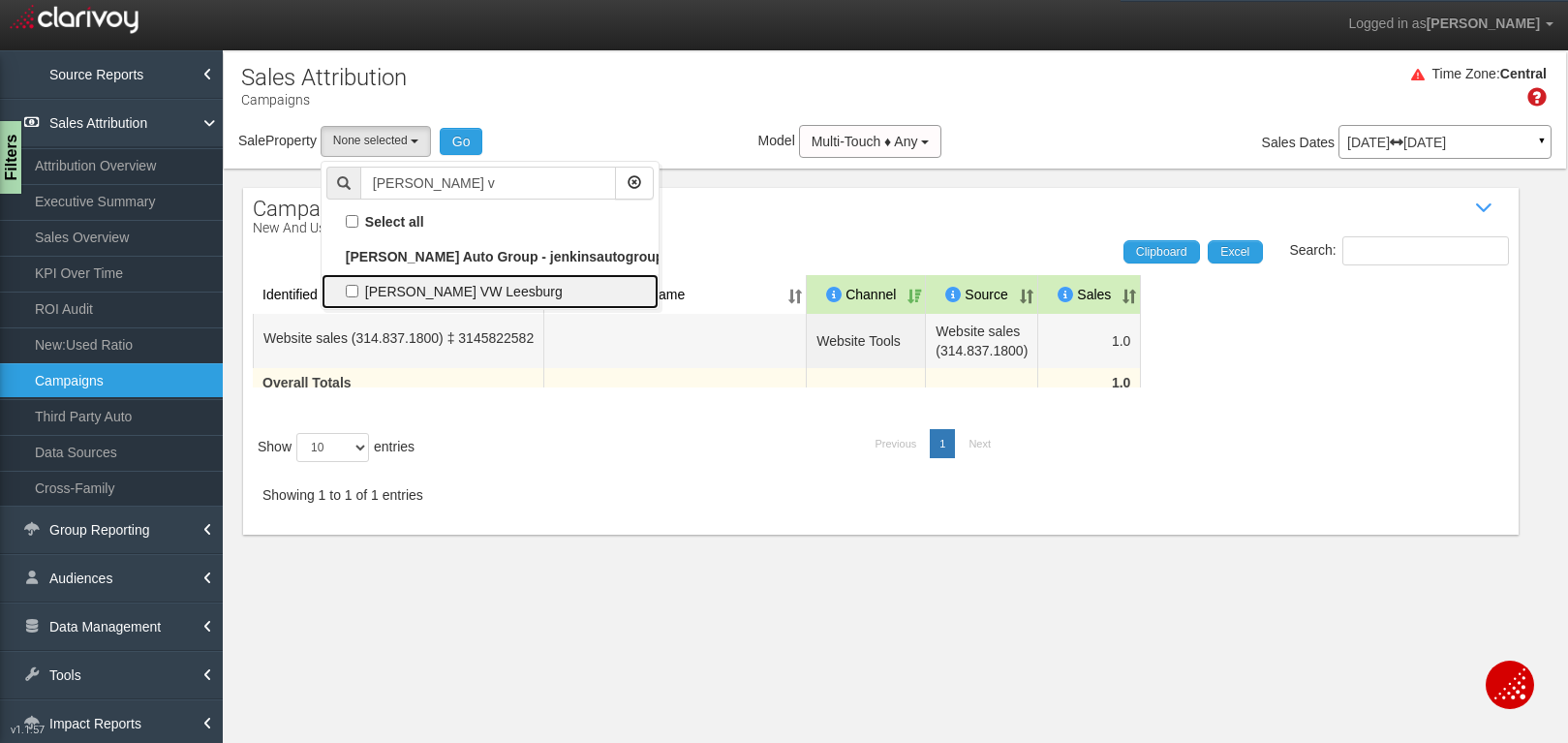 click on "[PERSON_NAME] VW Leesburg" at bounding box center (490, 292) 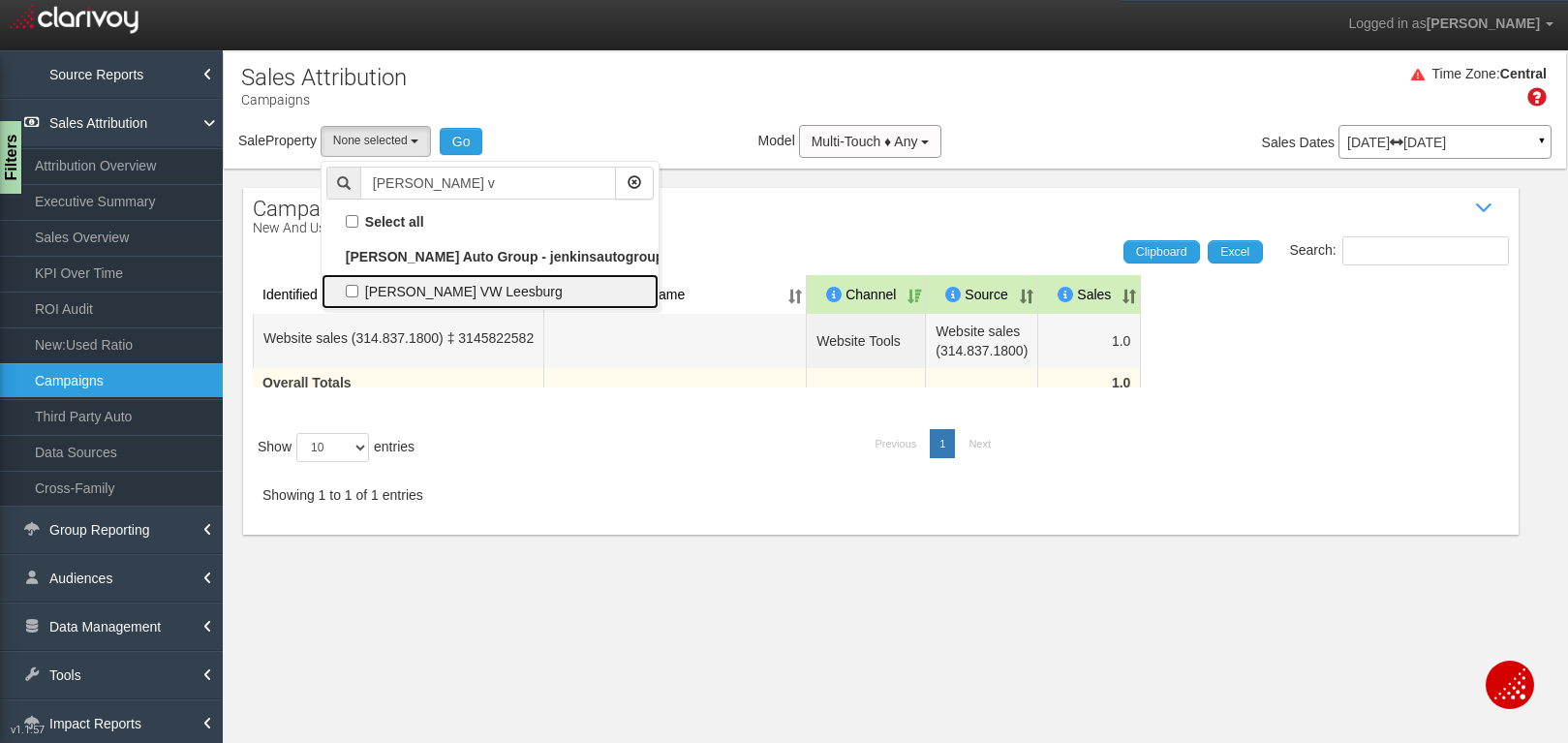 checkbox on "true" 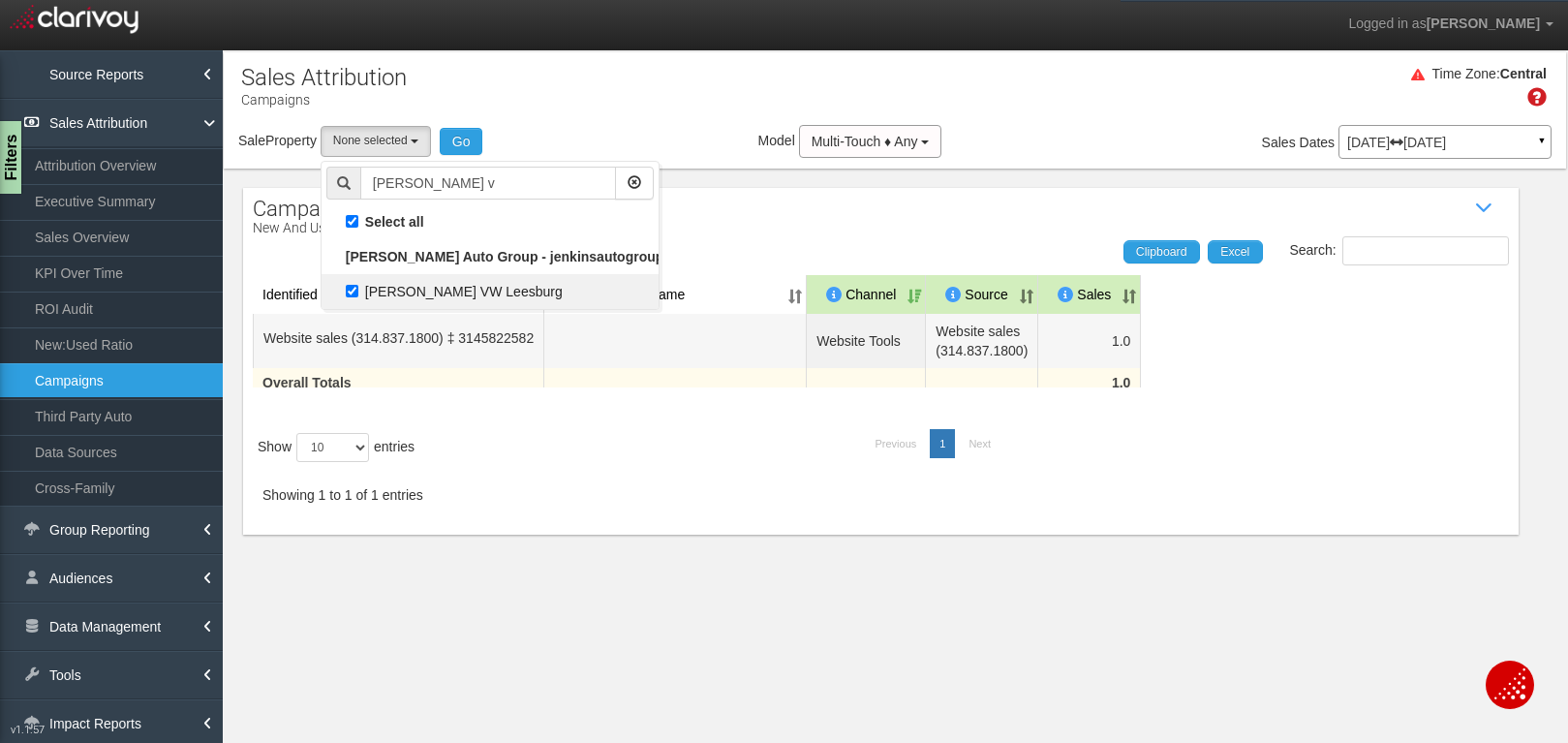 select on "object:36519" 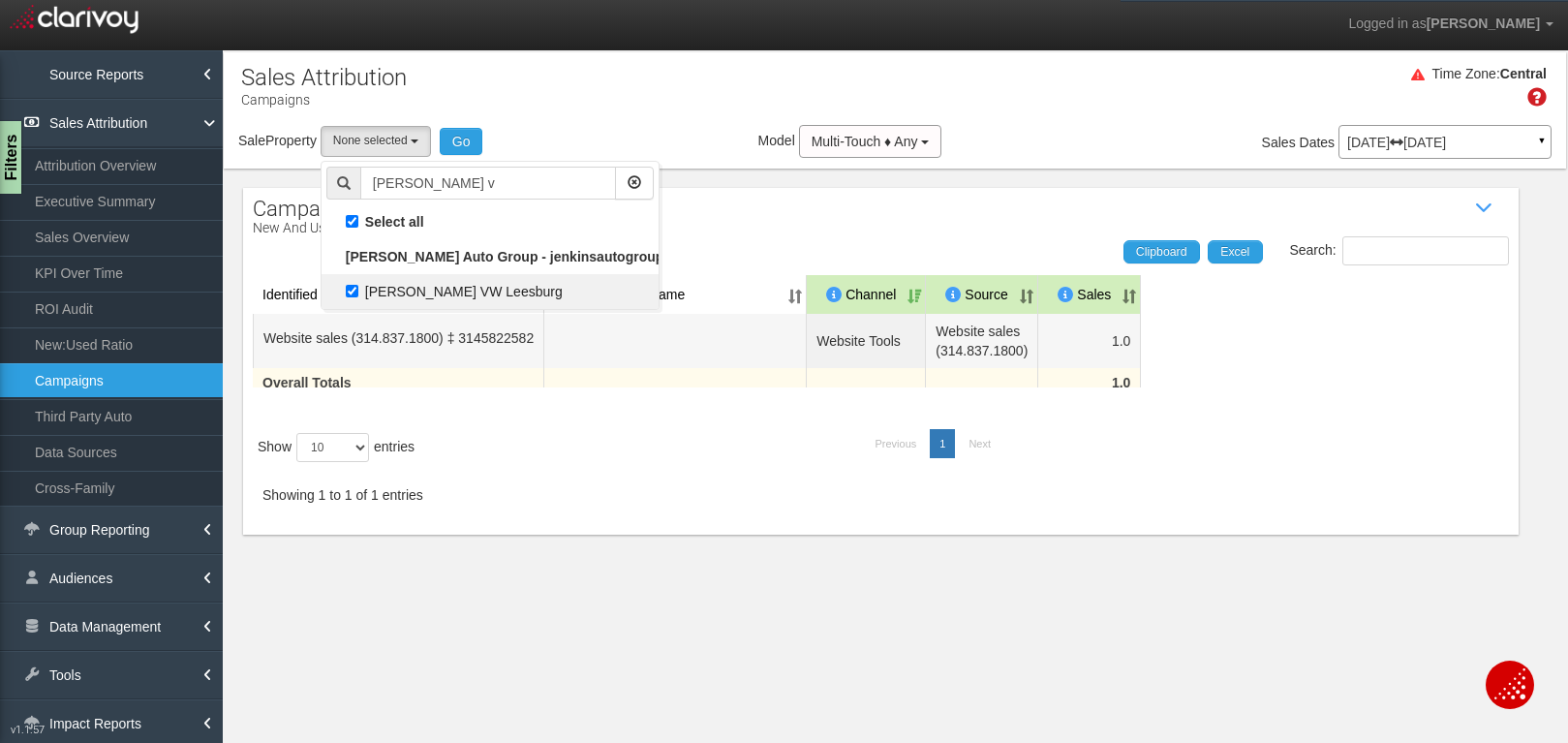 checkbox on "true" 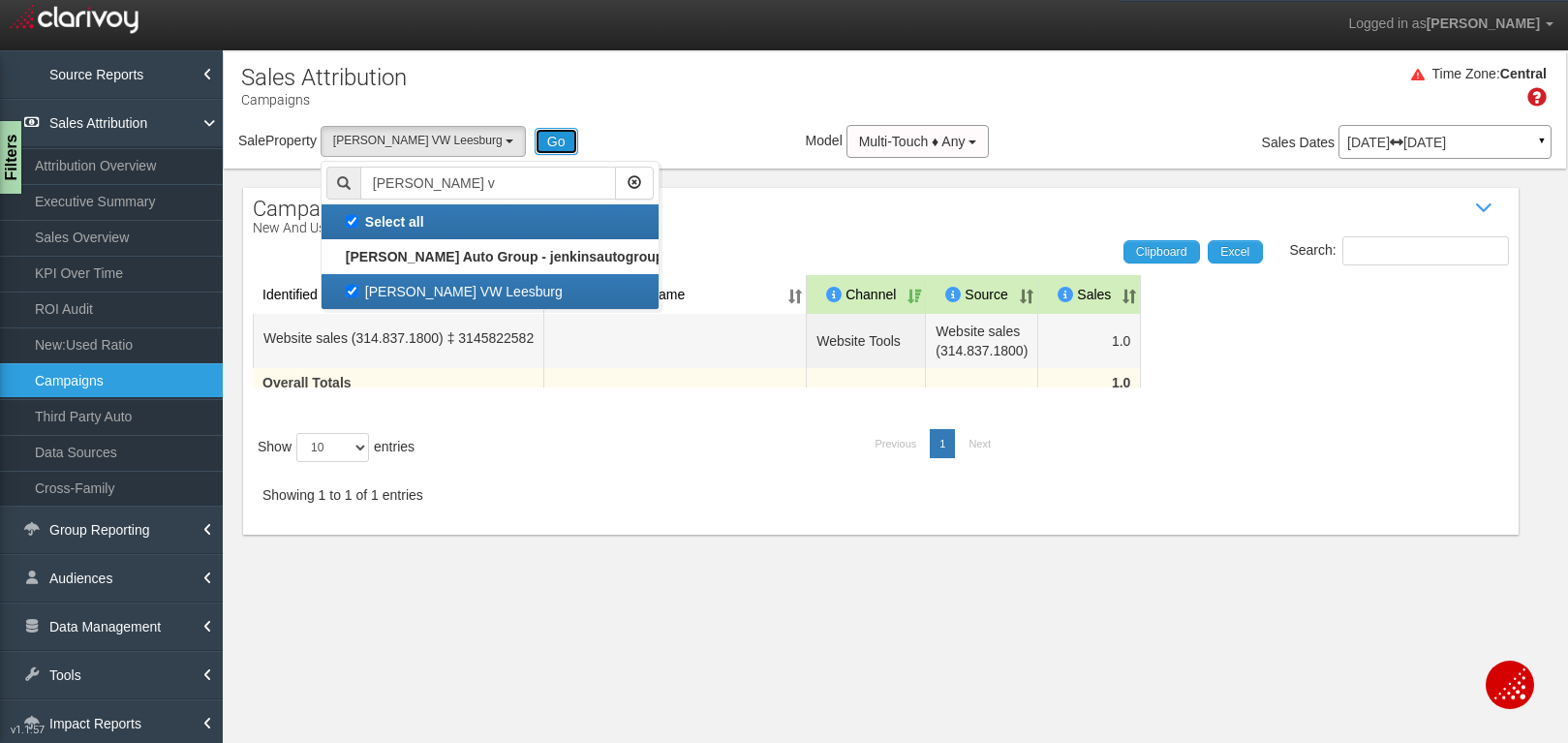 click on "Go" at bounding box center [556, 141] 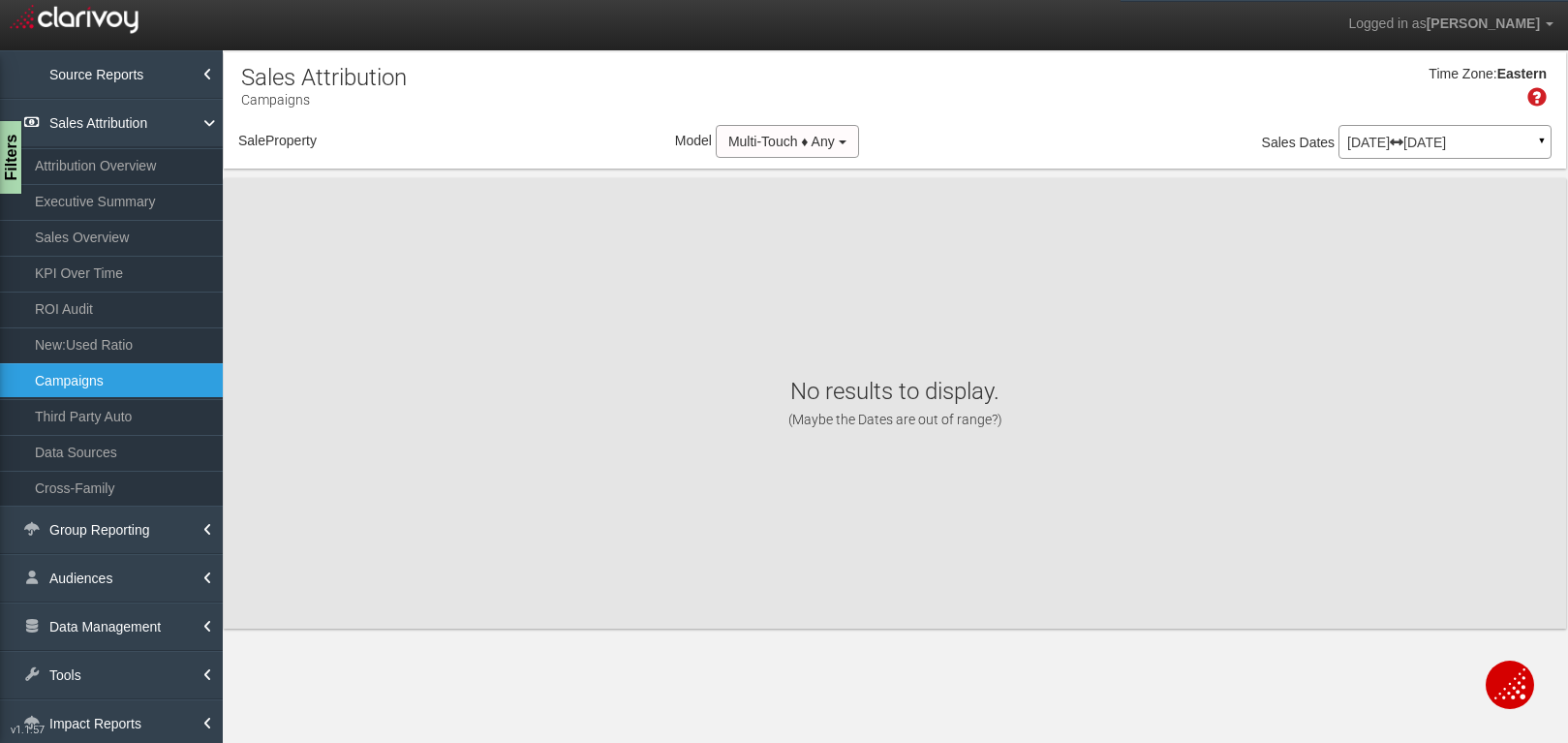 select on "object:39160" 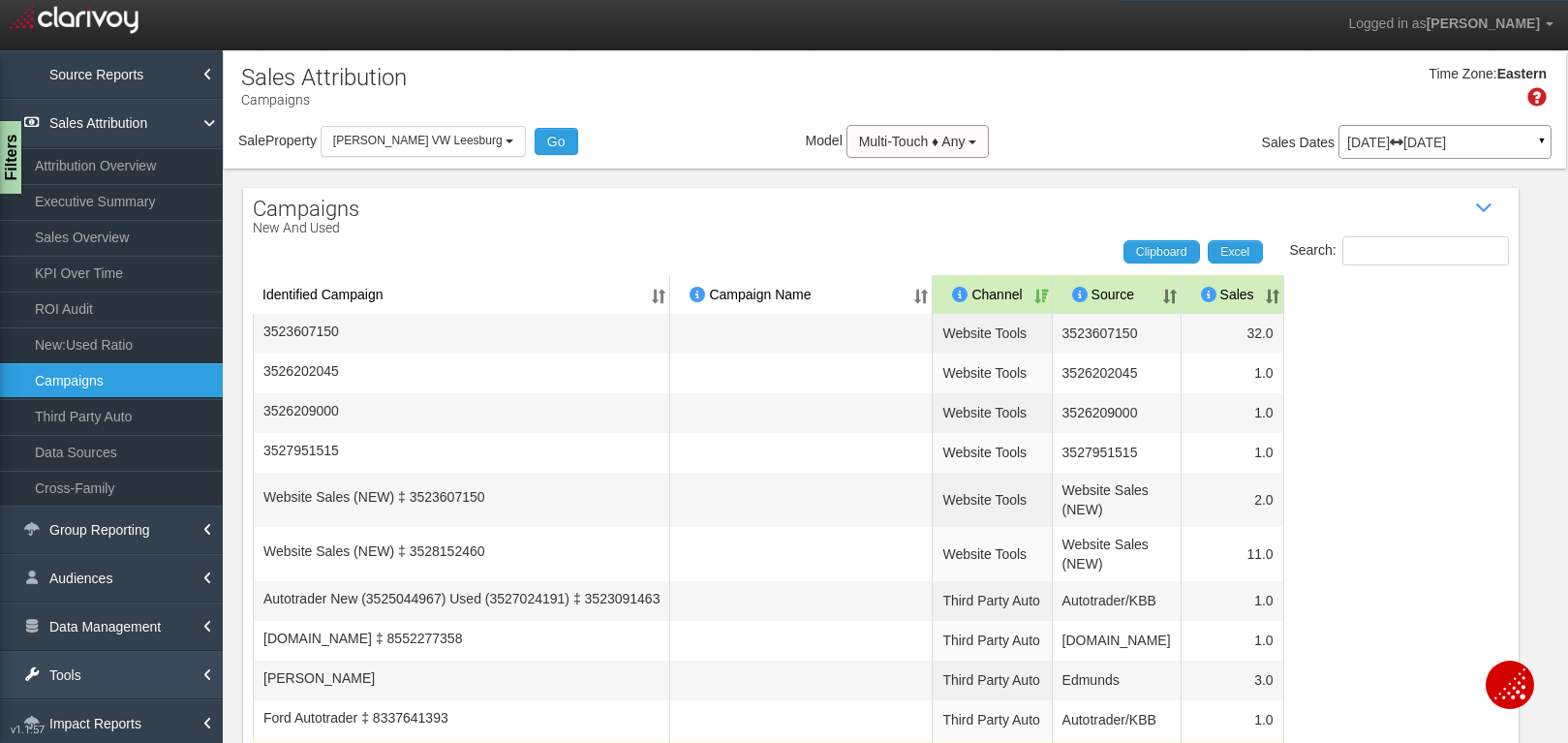 click on "Tools" at bounding box center (111, 675) 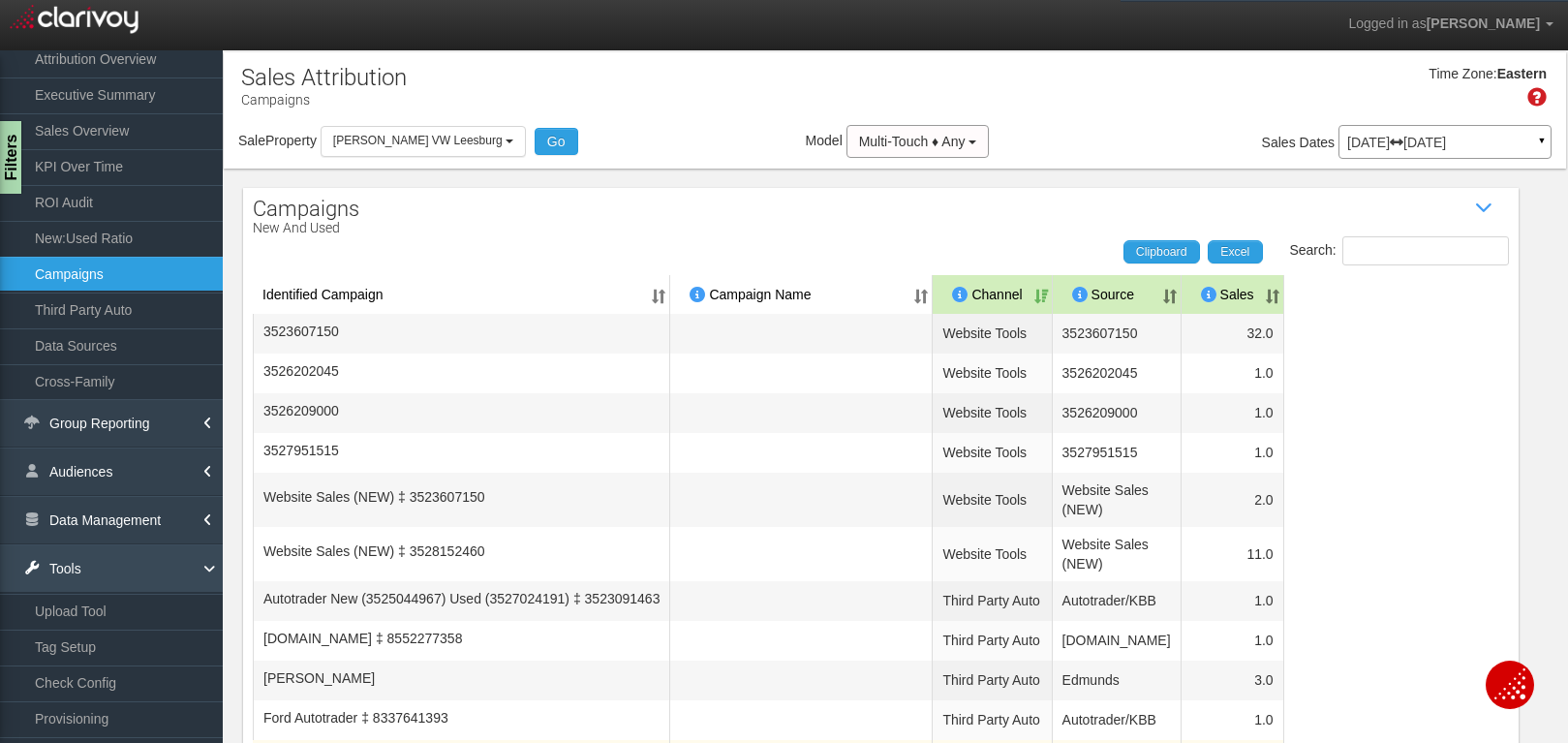 scroll, scrollTop: 190, scrollLeft: 0, axis: vertical 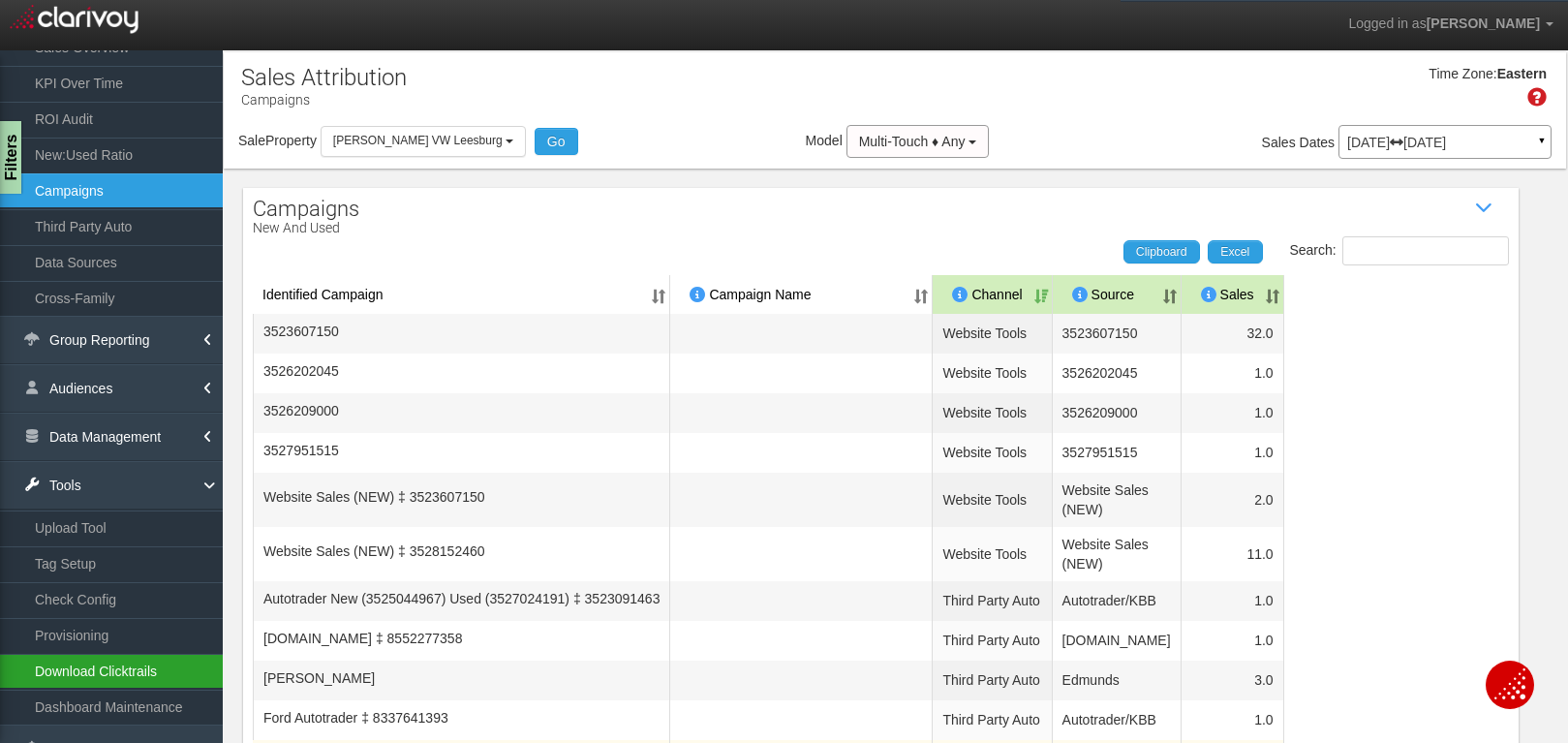 click on "Download Clicktrails" at bounding box center [111, 671] 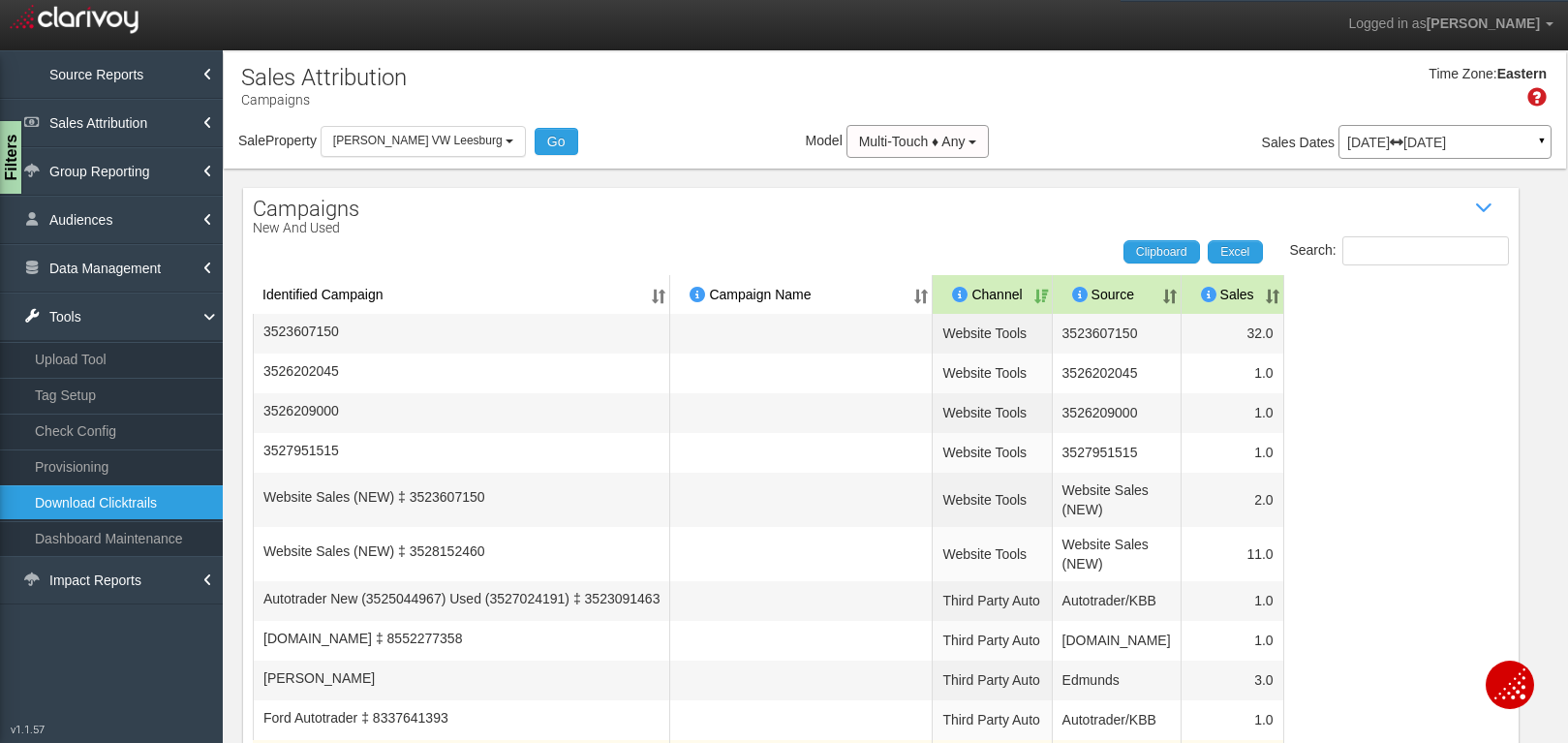 scroll, scrollTop: 0, scrollLeft: 0, axis: both 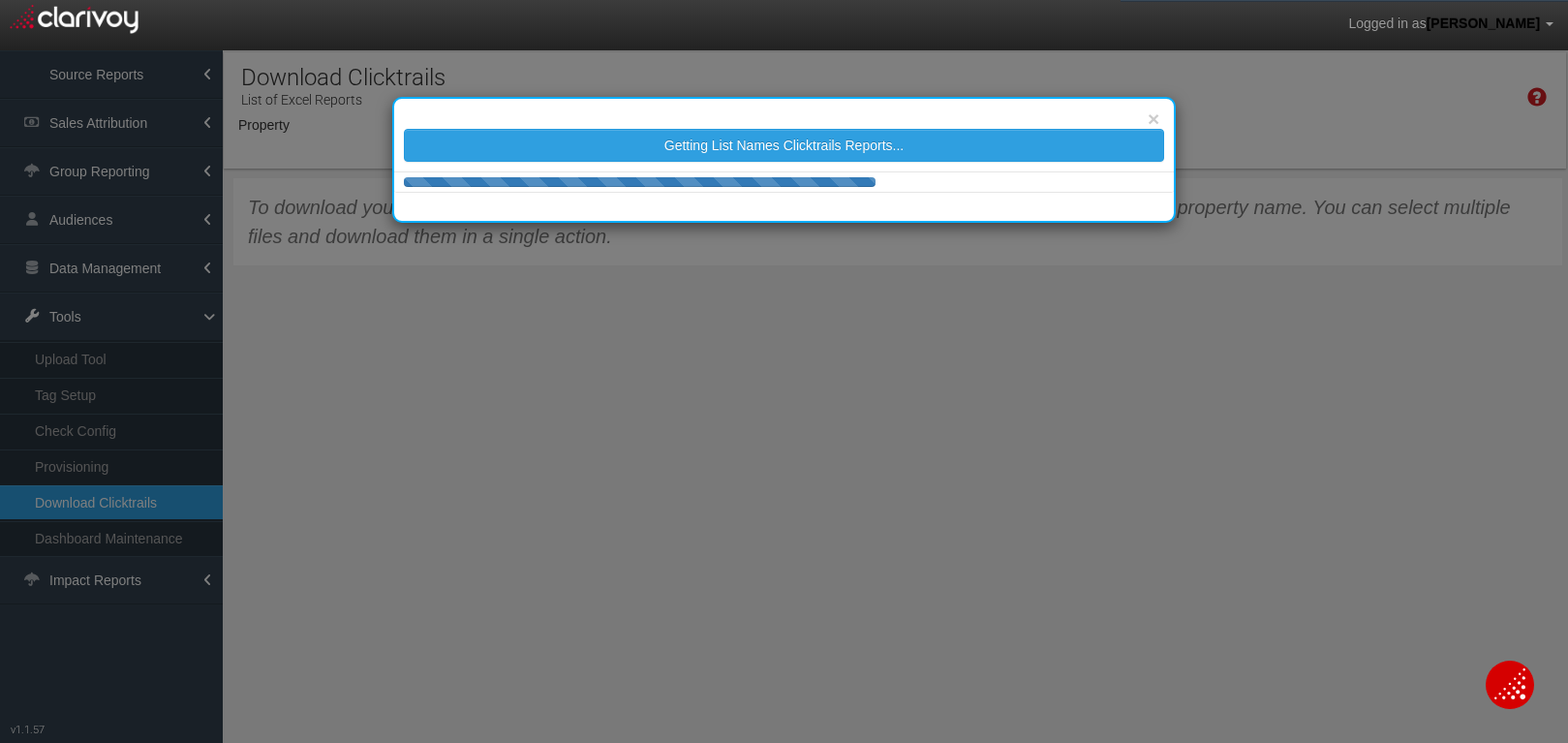 select on "object:41760" 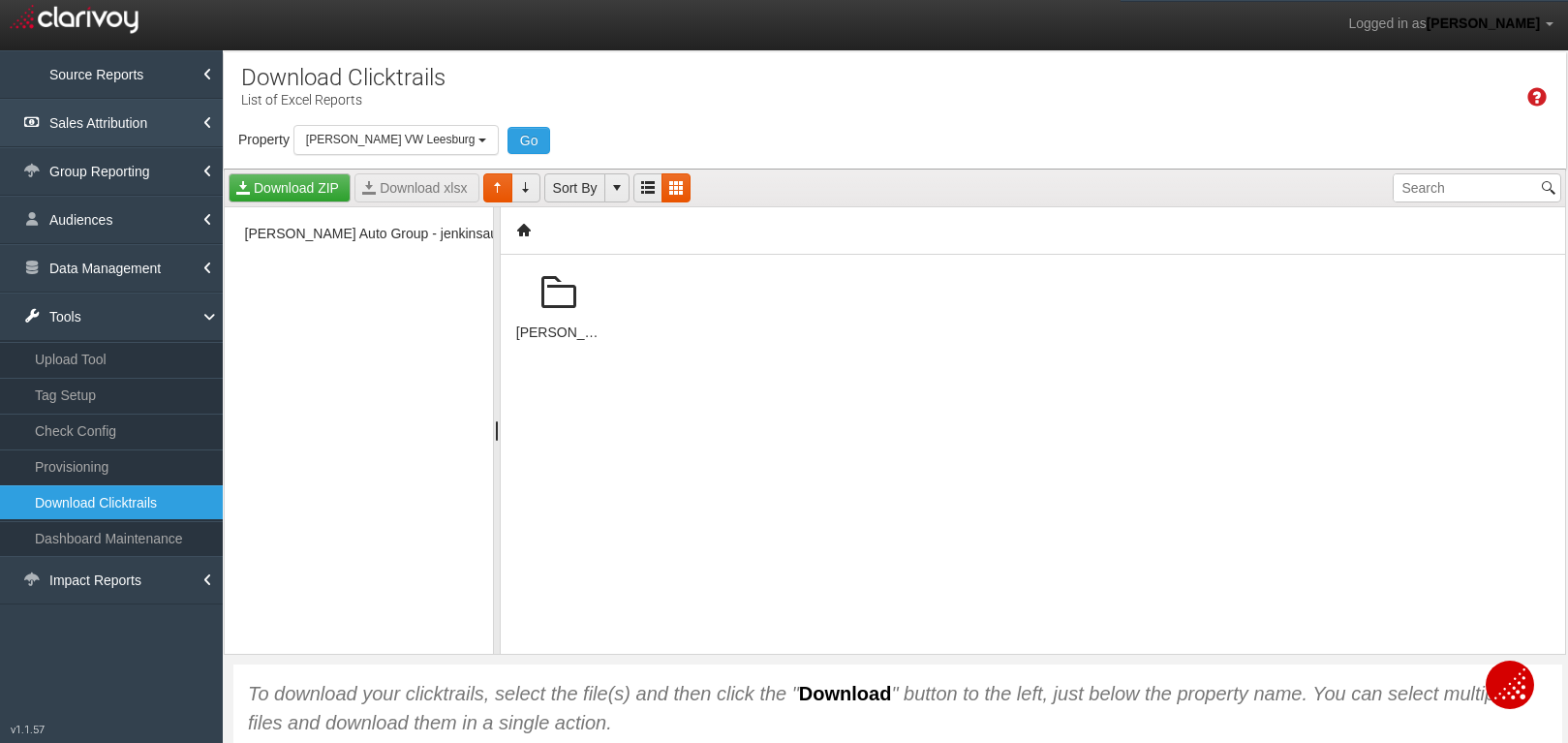 click on "Sales Attribution" at bounding box center [111, 123] 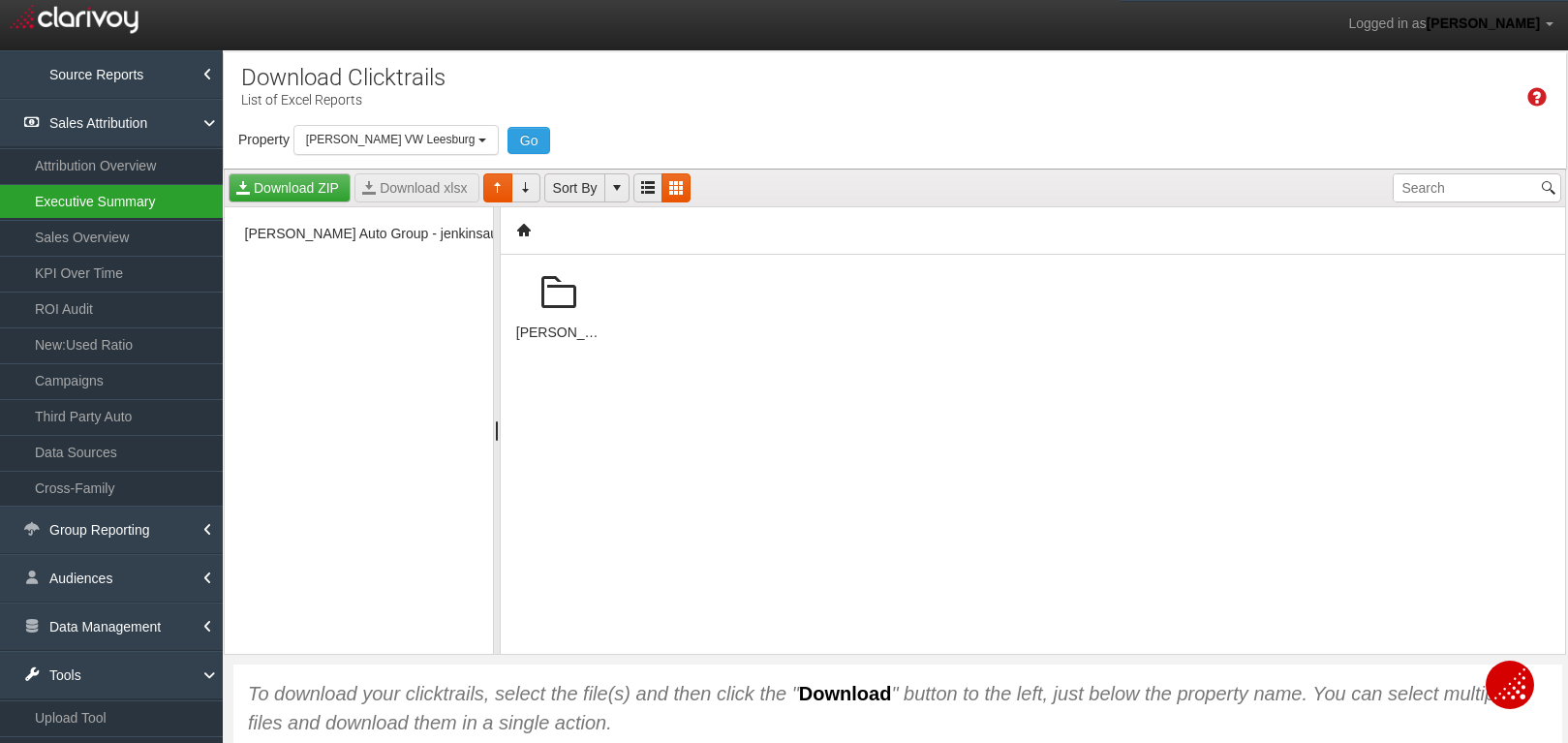 click on "Executive Summary" at bounding box center (111, 201) 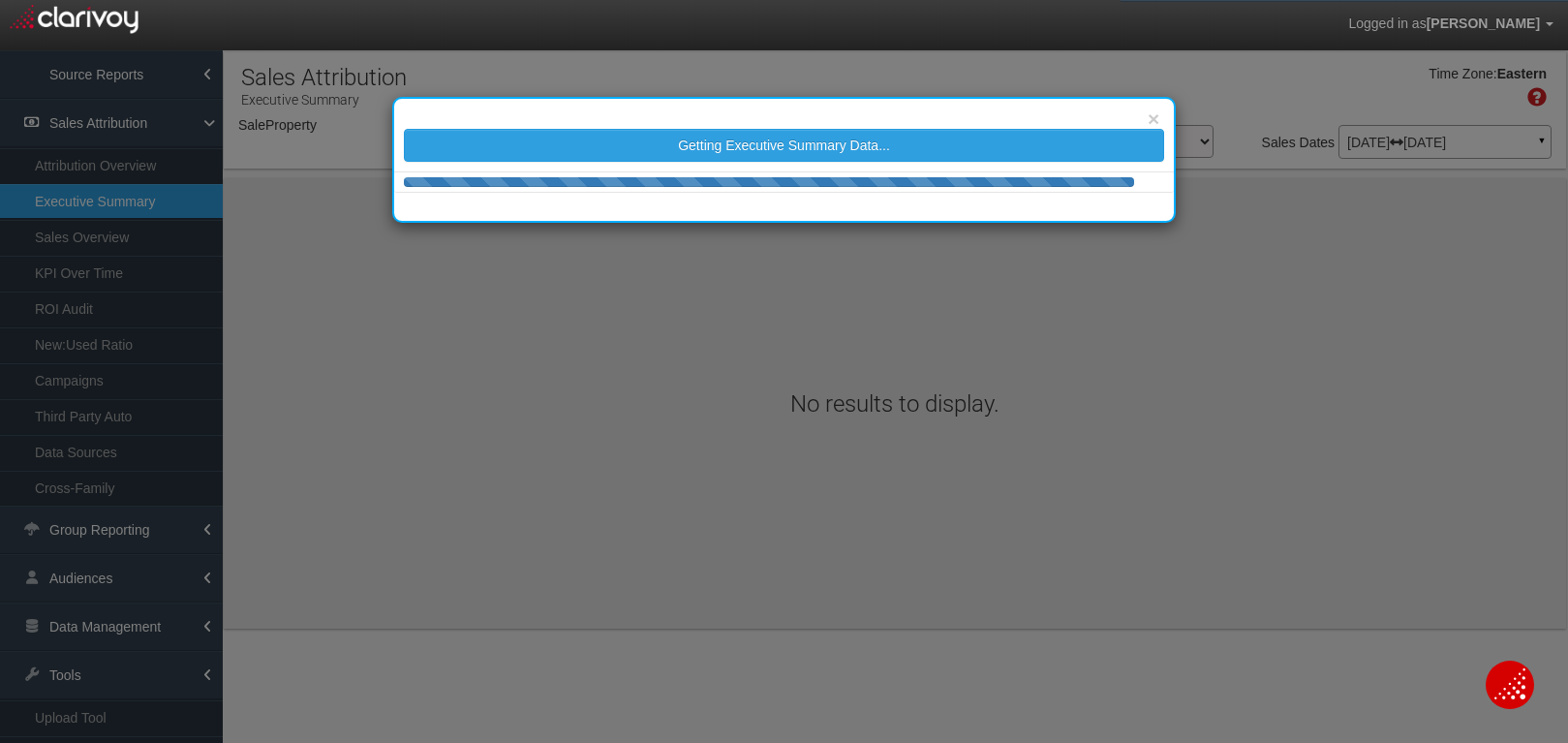 select on "object:44395" 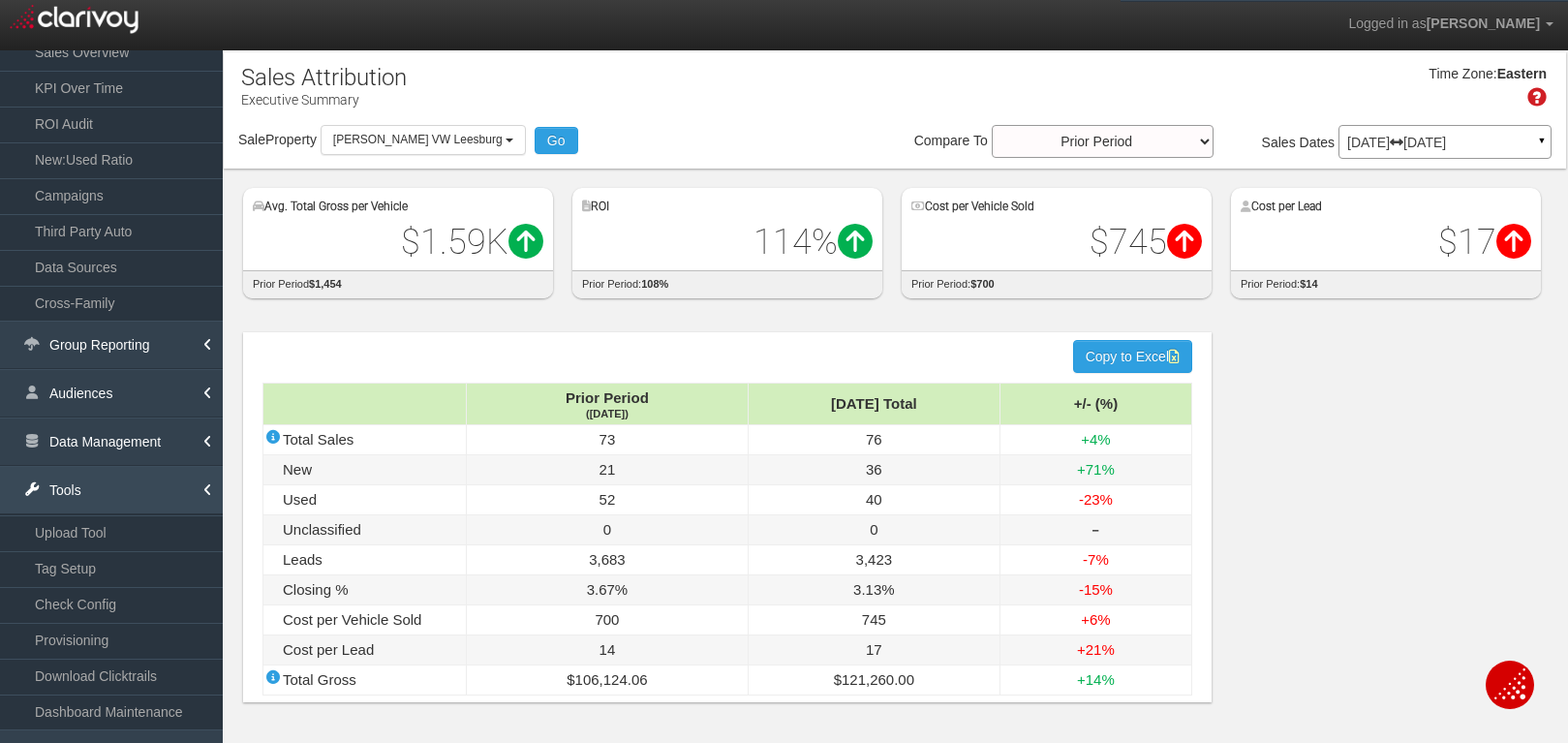scroll, scrollTop: 214, scrollLeft: 0, axis: vertical 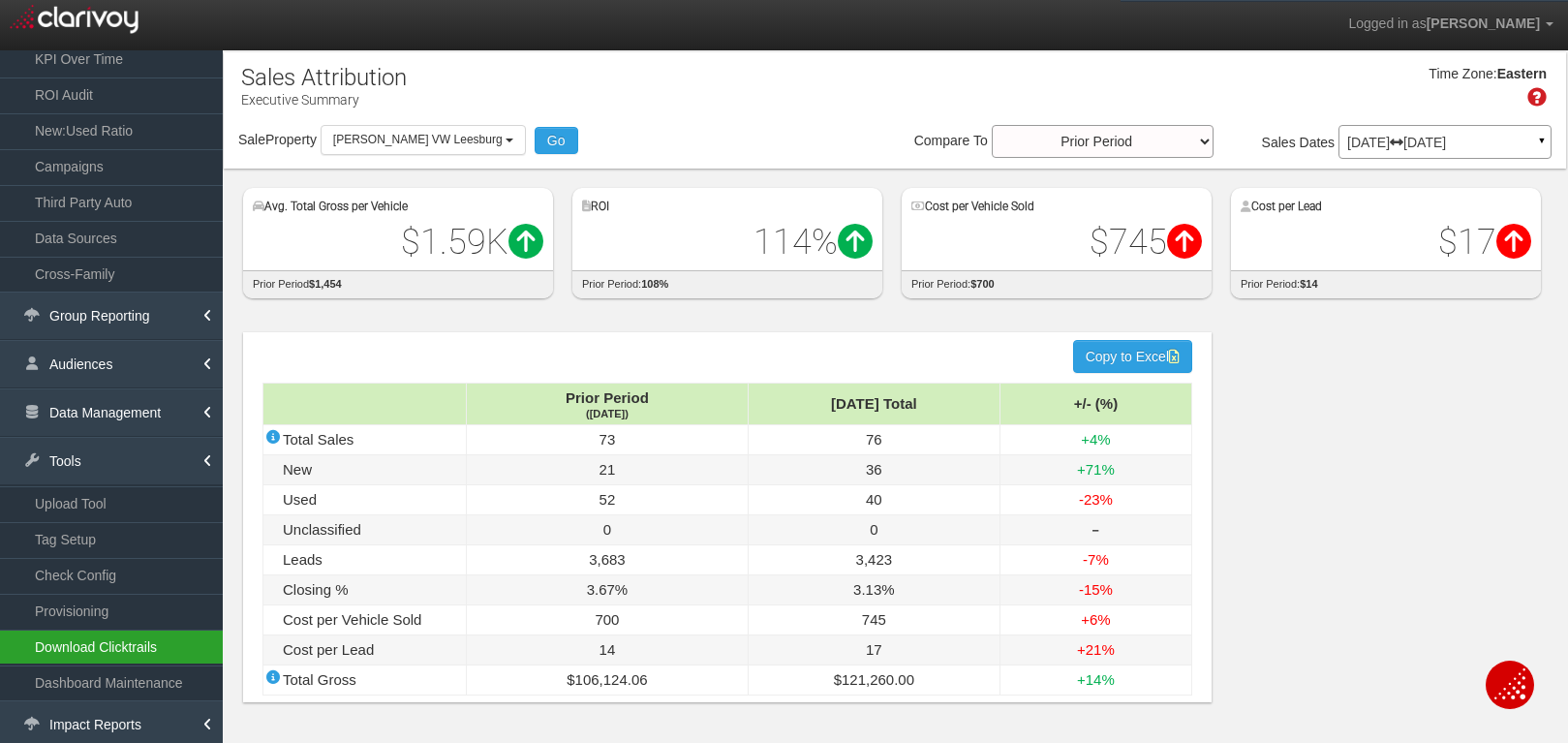 click on "Download Clicktrails" at bounding box center (111, 647) 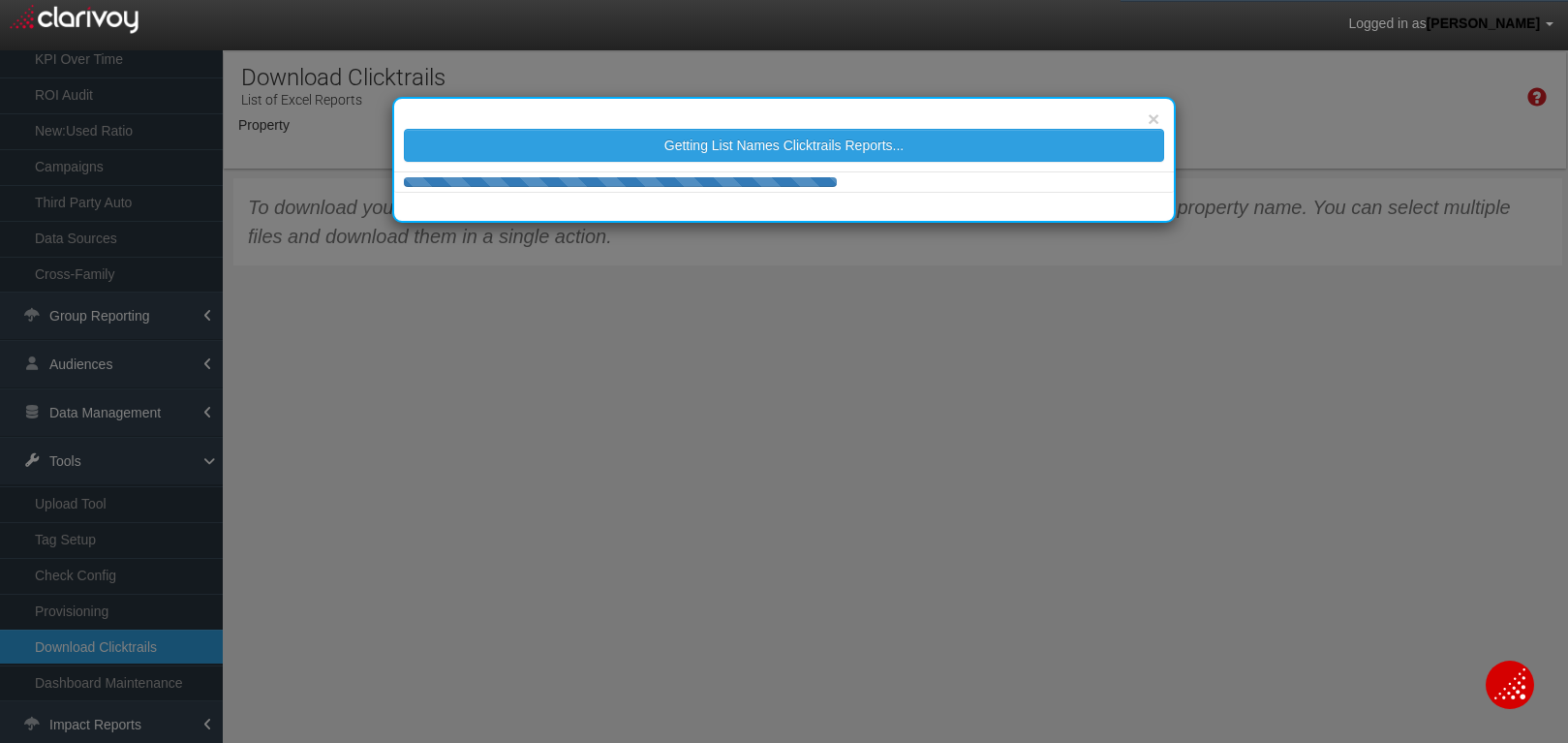 select on "object:46995" 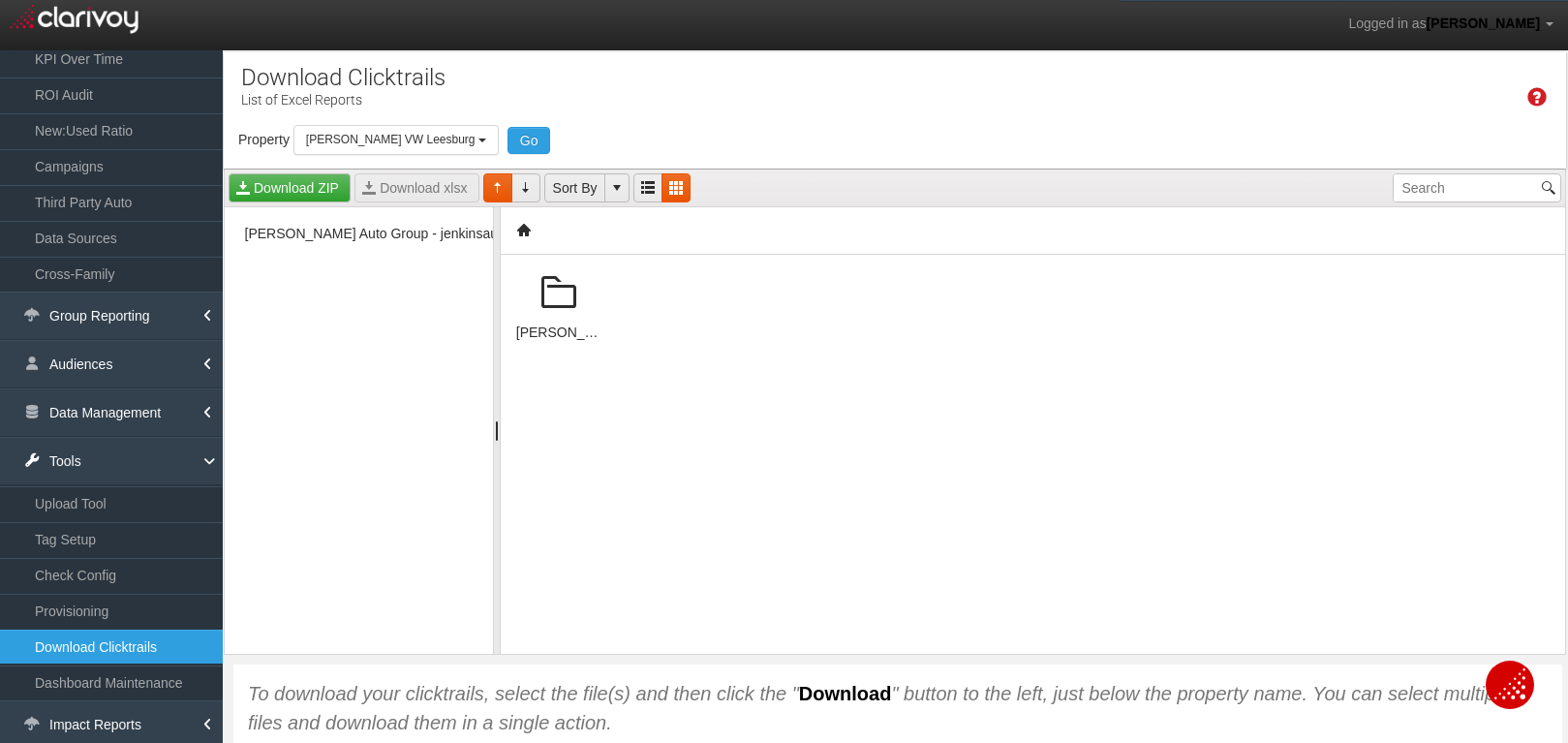 click at bounding box center [559, 294] 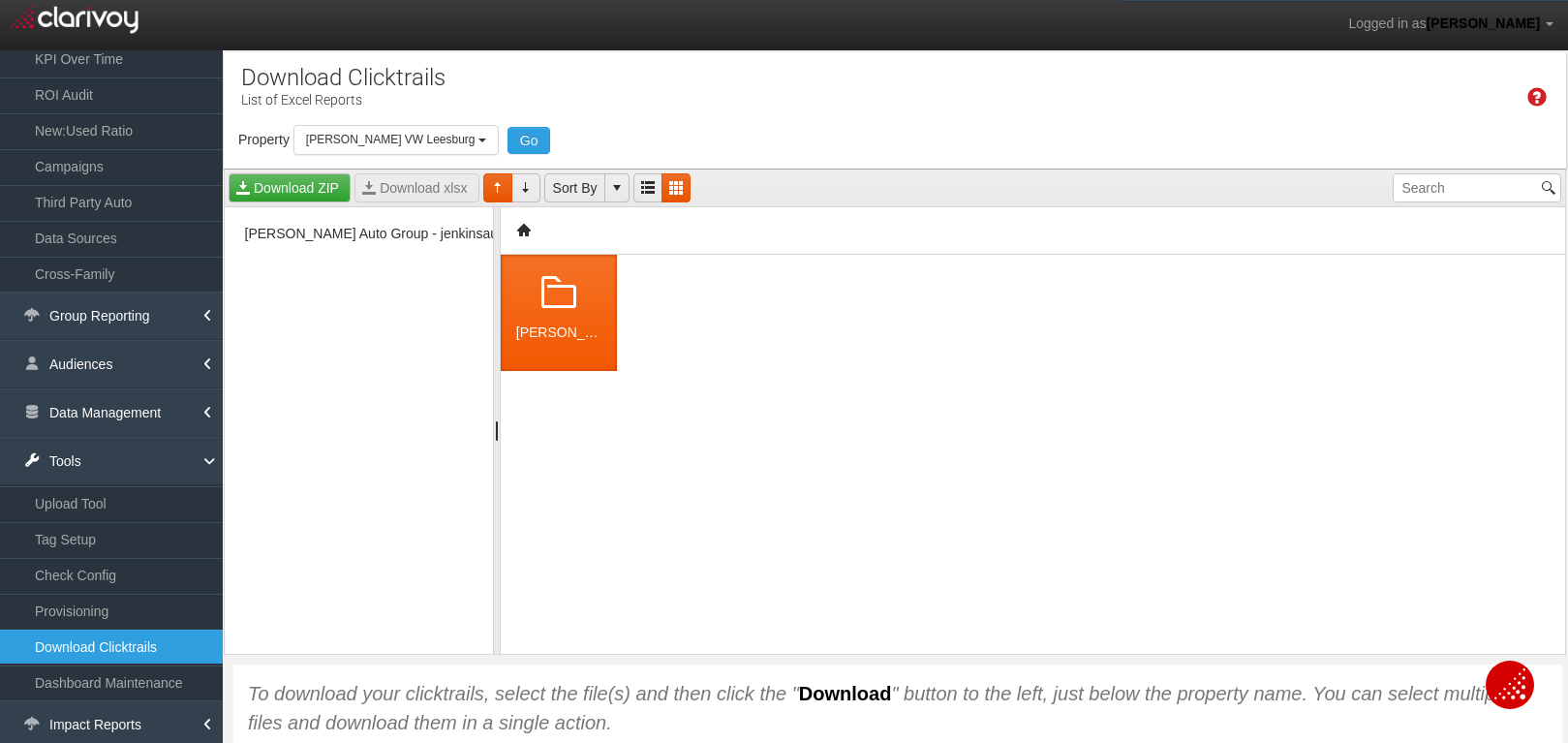 click at bounding box center [559, 294] 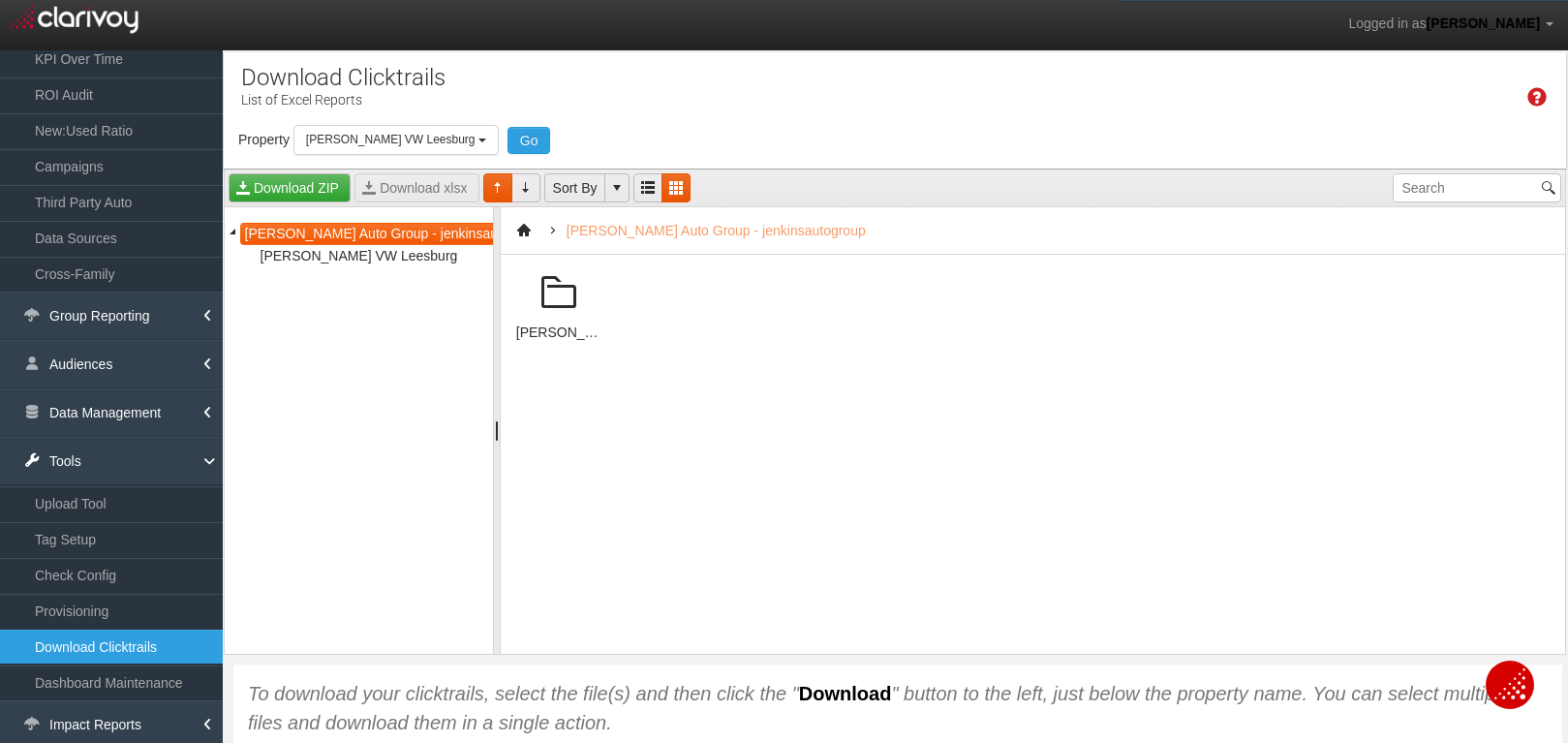 click at bounding box center (559, 294) 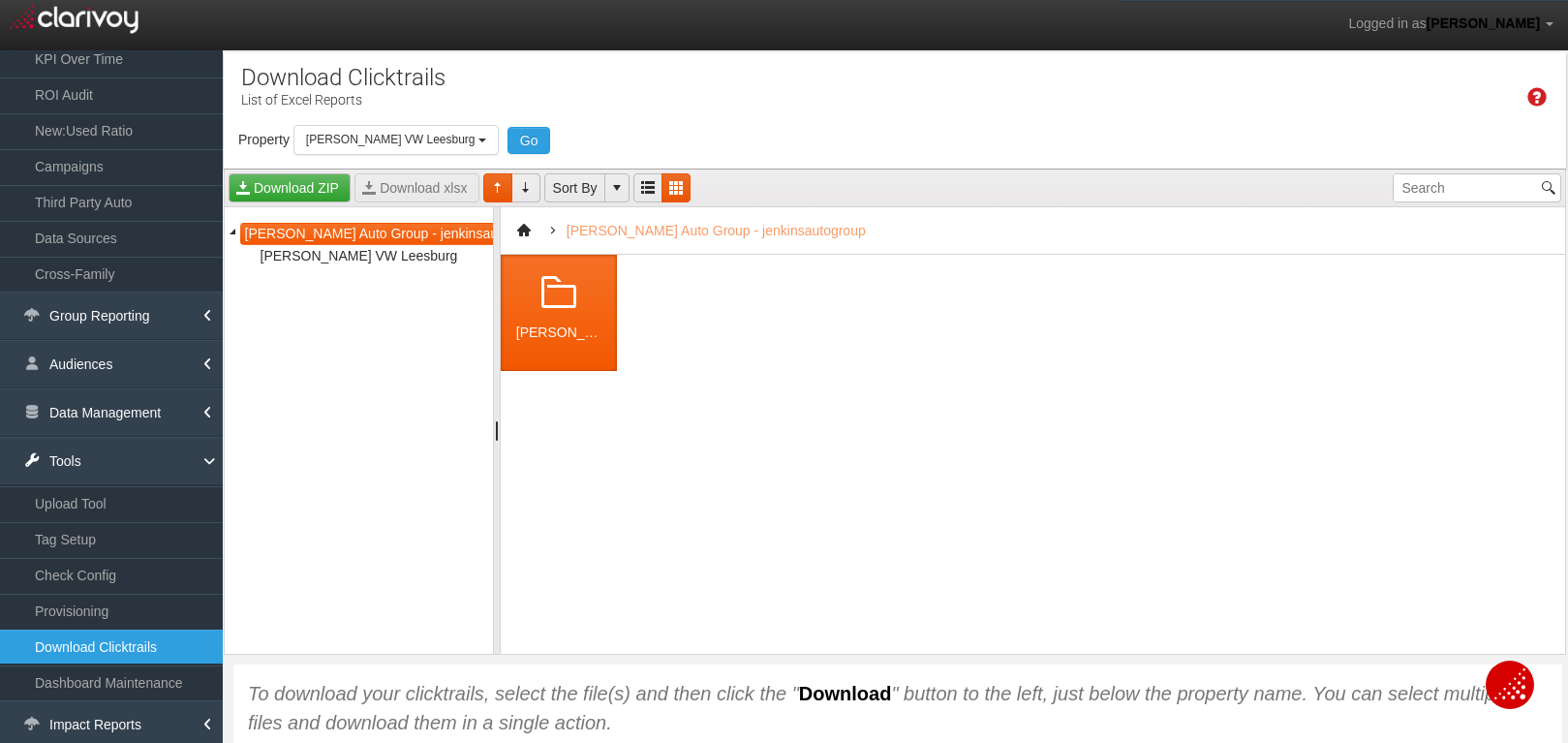 click at bounding box center [559, 294] 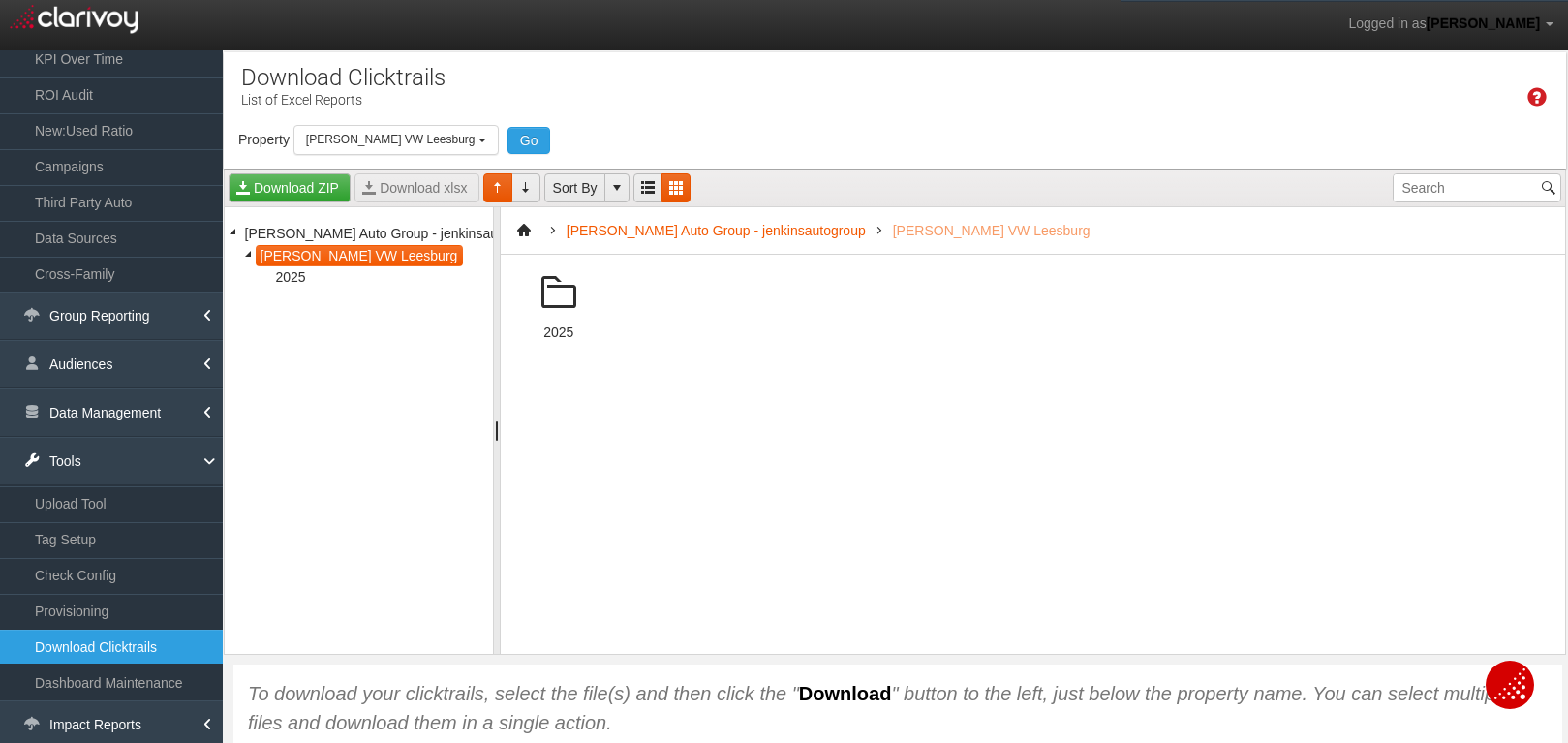 click at bounding box center (559, 294) 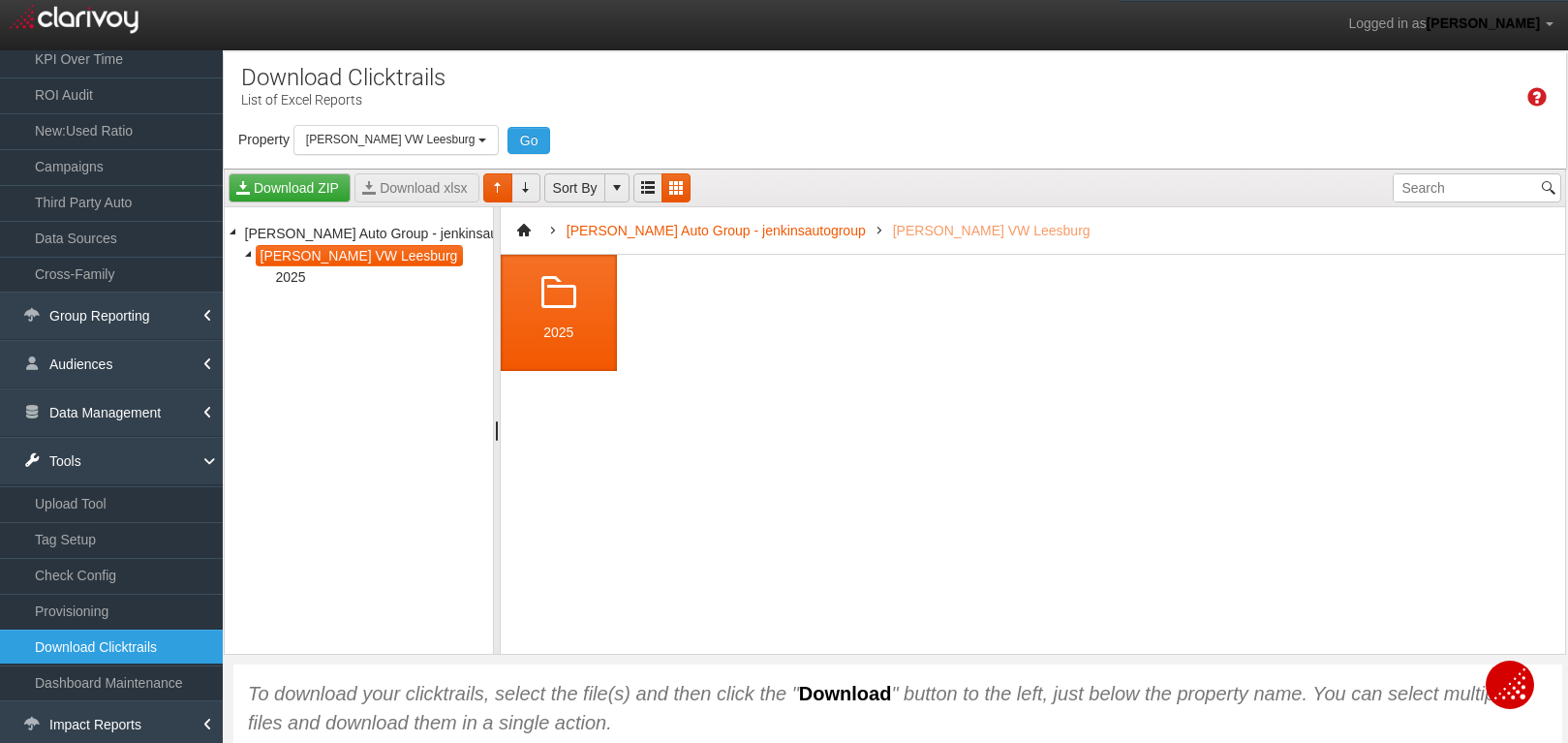 click at bounding box center [559, 294] 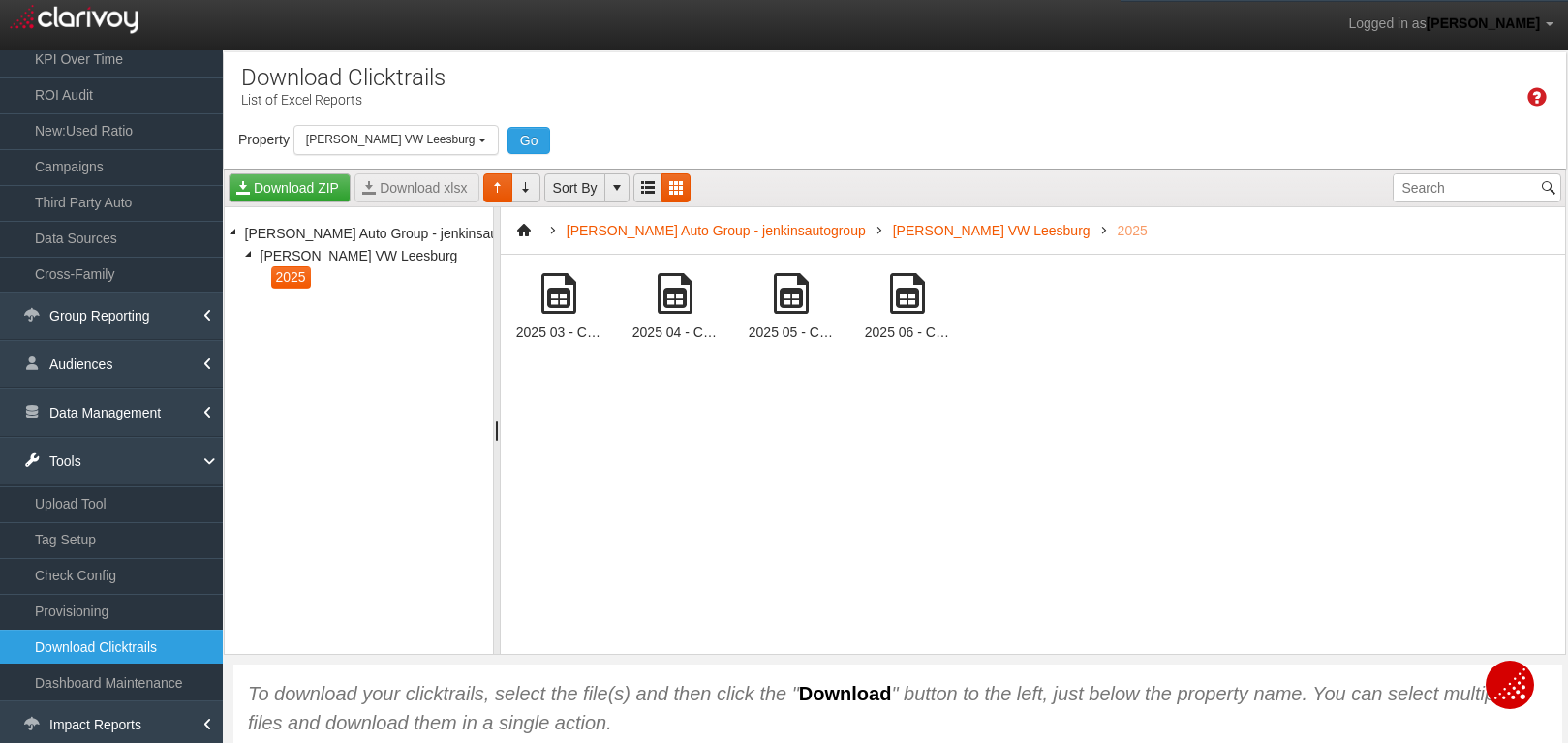 click at bounding box center (907, 294) 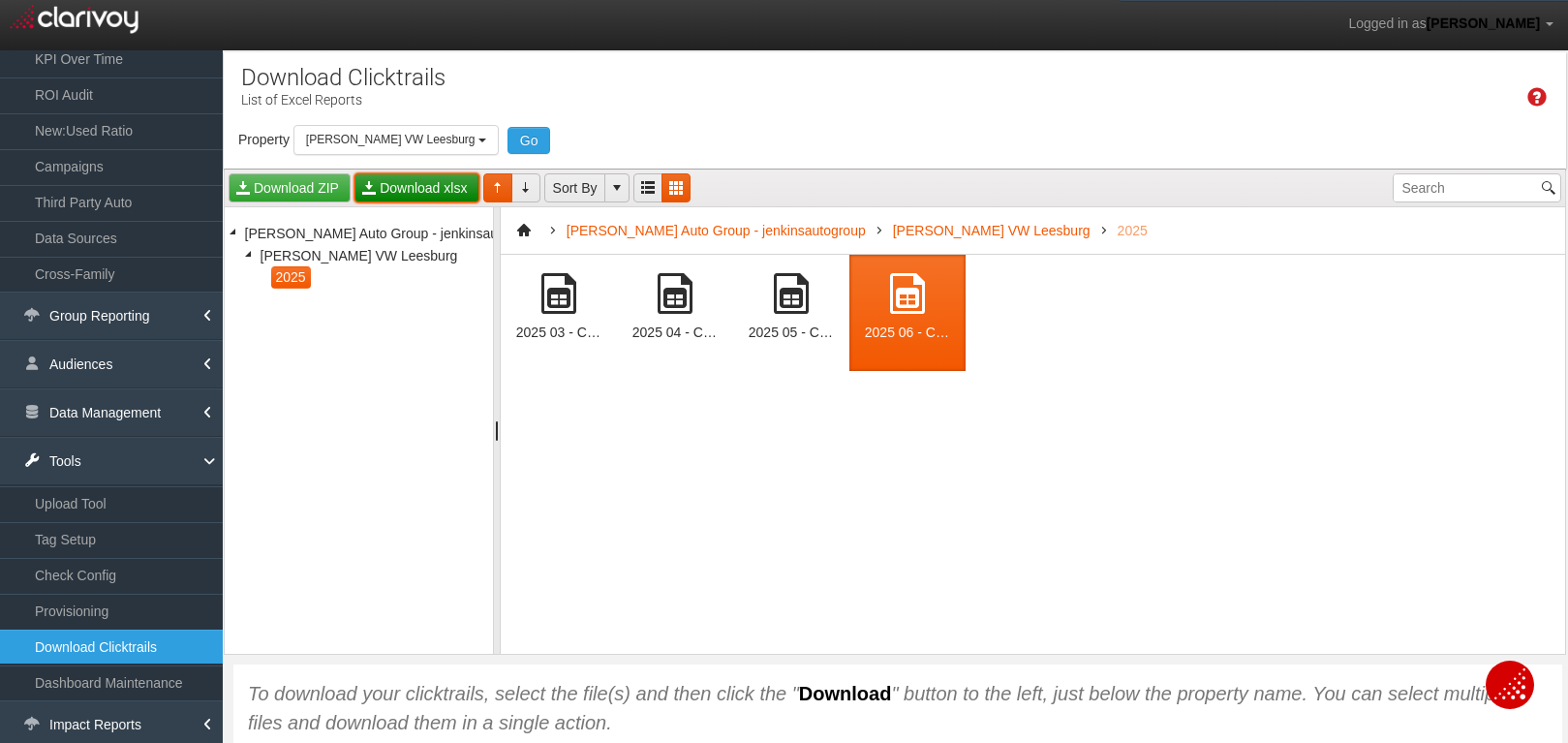 click on "Download xlsx" at bounding box center [416, 188] 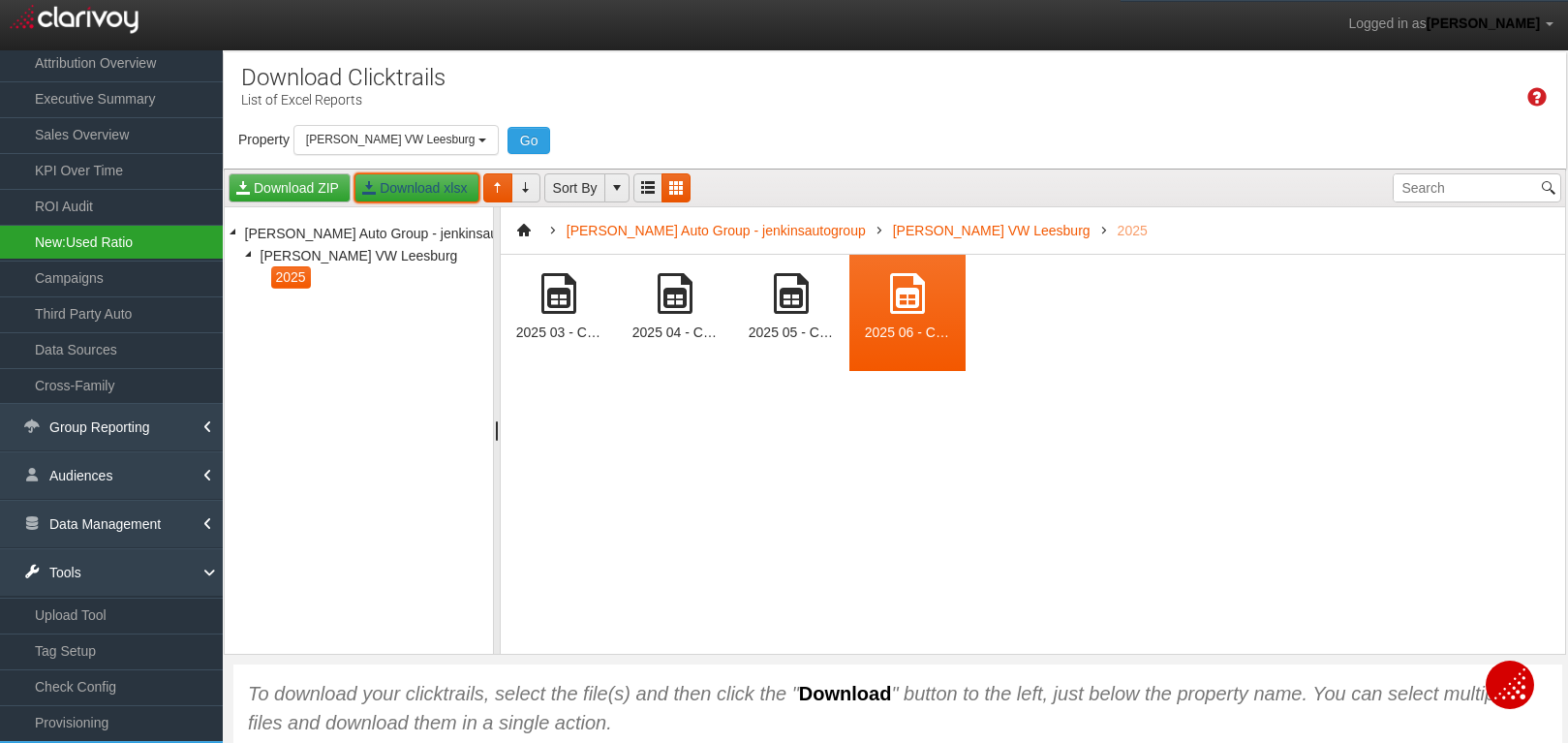 scroll, scrollTop: 0, scrollLeft: 0, axis: both 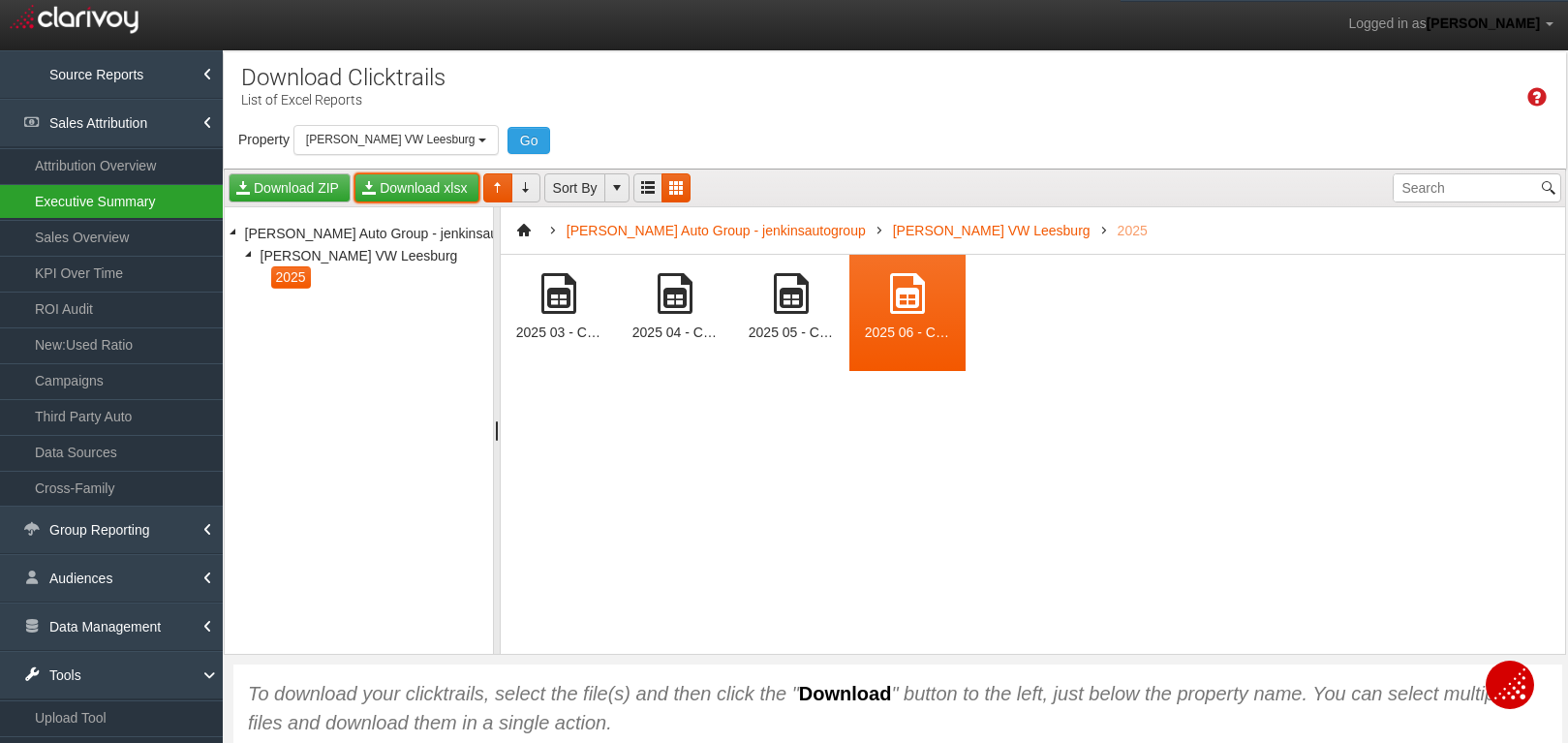 click on "Executive Summary" at bounding box center [111, 201] 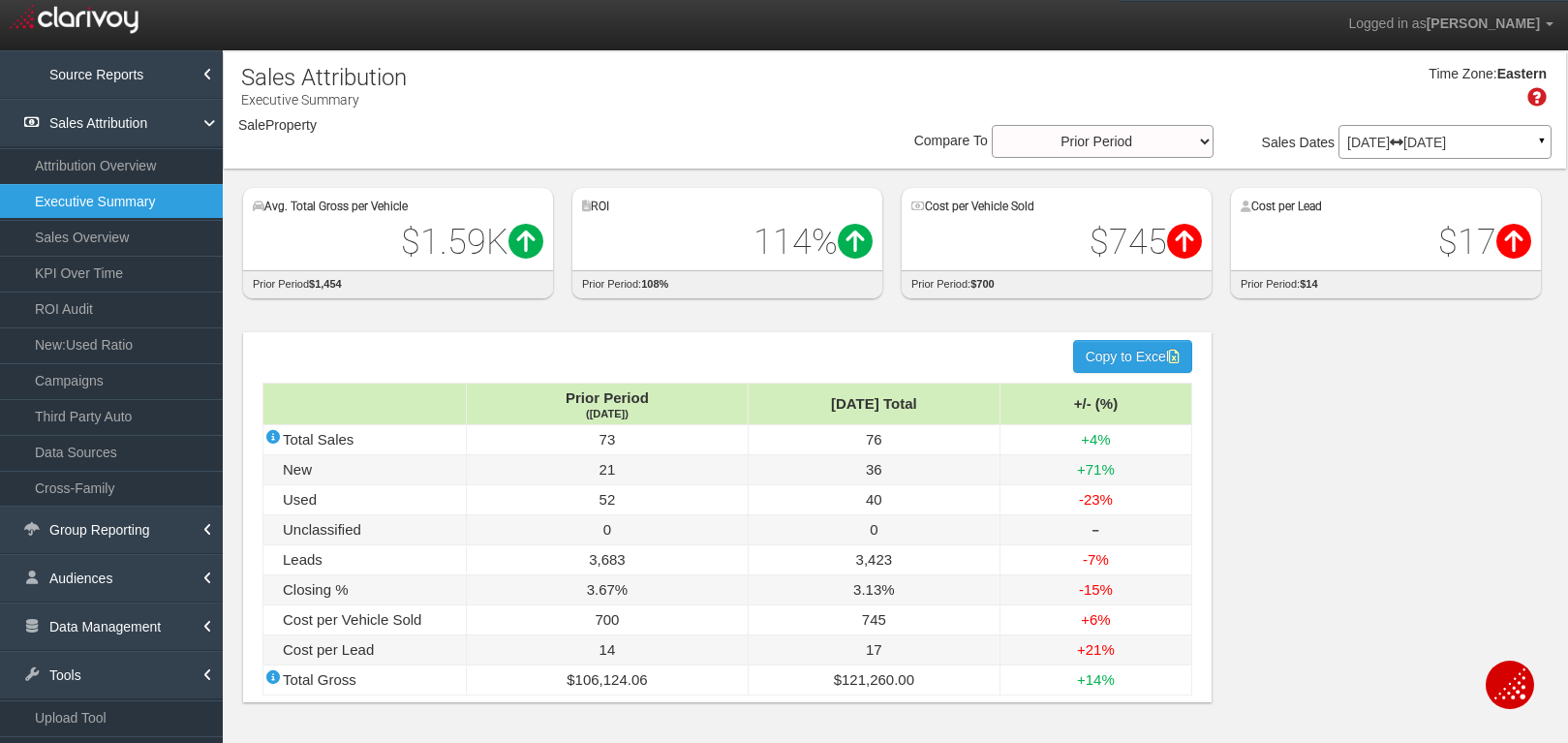 select on "object:49630" 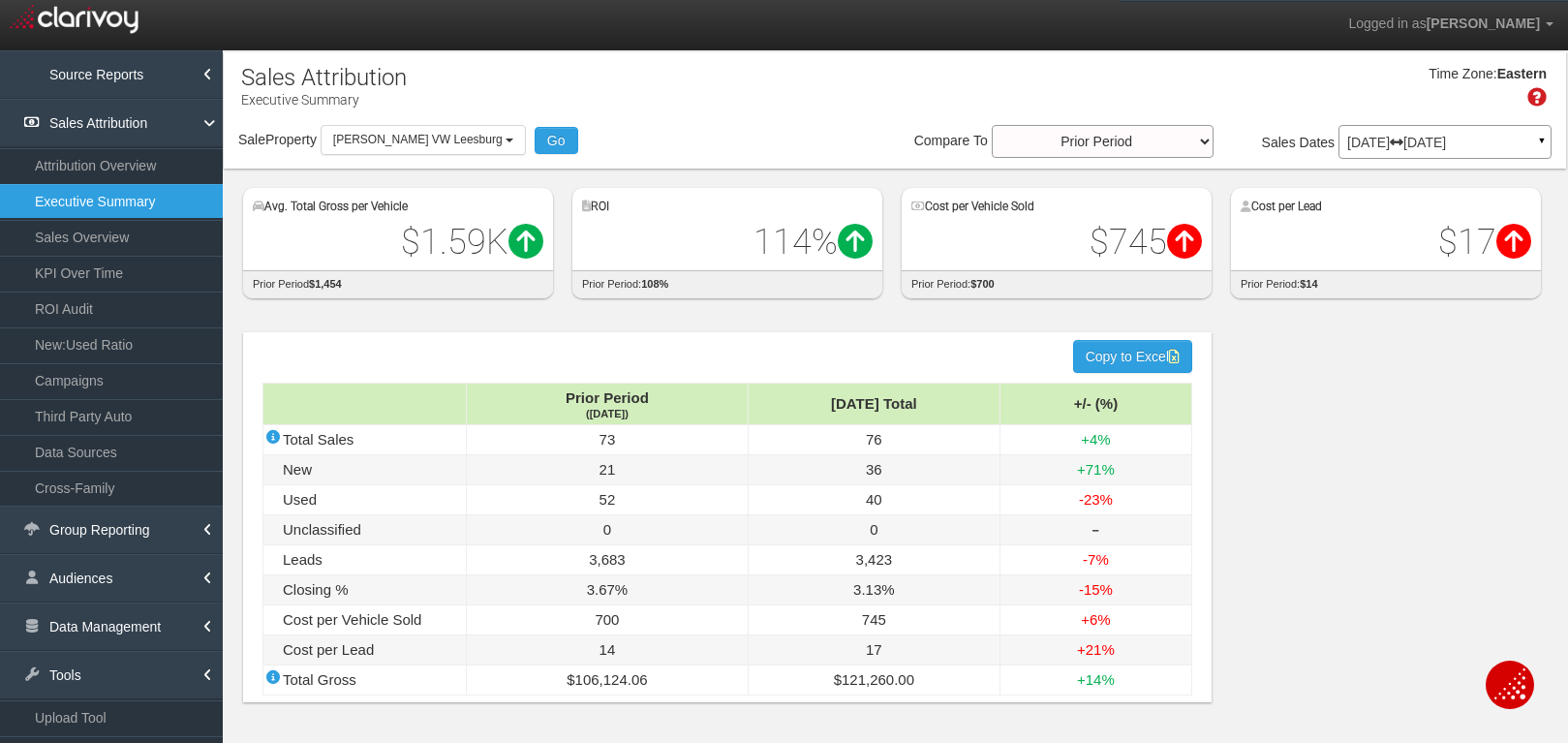 click on "[DATE]   [DATE]" at bounding box center (1445, 142) 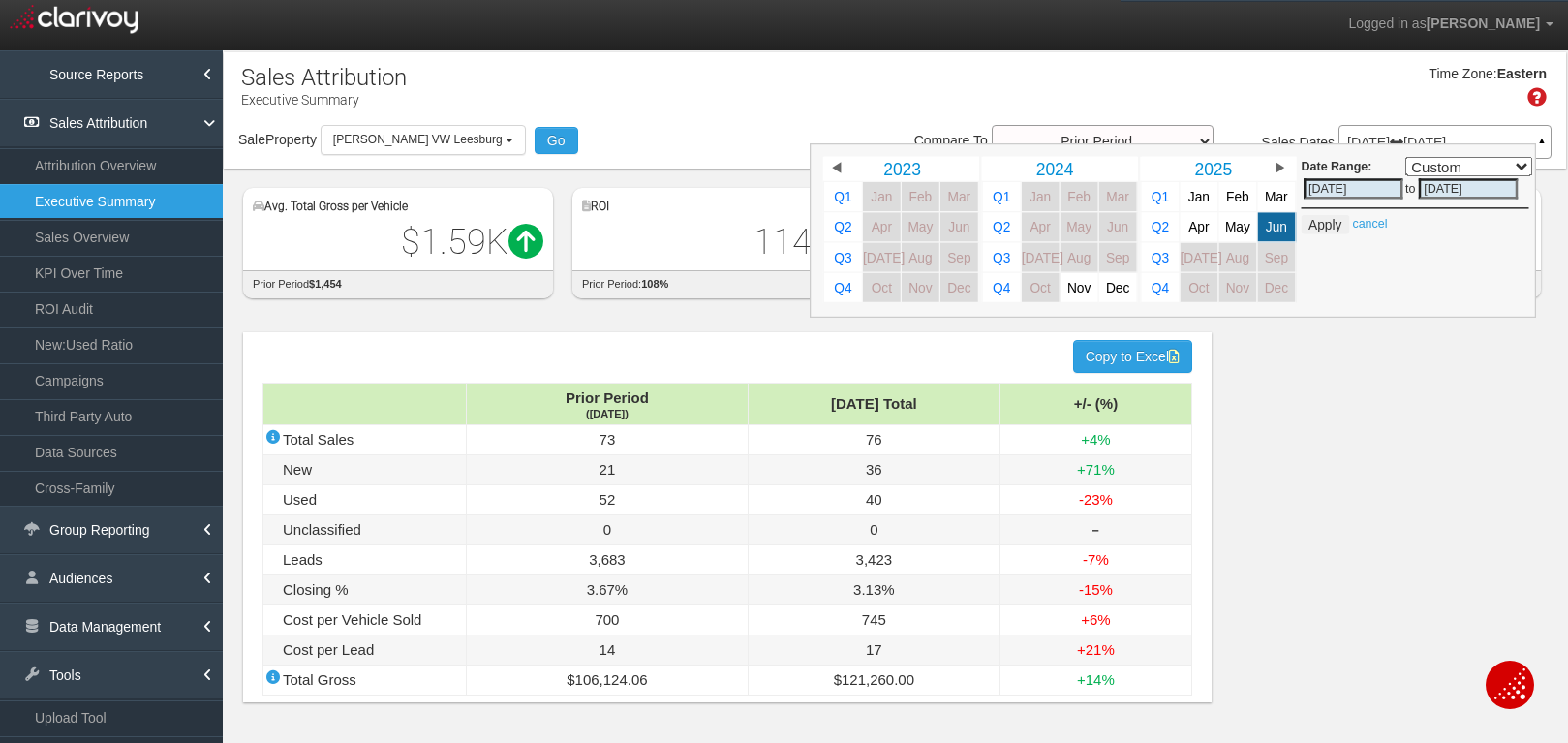 click on "hidden input value 		 Copy to Excel
Prior Period  ([DATE])                                                                                            [DATE]  Total         +/- (%)
Total Sales 73 76 +4%
New 21 36 +71%
Used 52 40 -23%
Unclassified 0 0 ‒
Leads 3,683 3,423                                            -7%
Closing % 3.67% 3.13% -15%
Cost per Vehicle Sold 700 745 +6%
Cost per Lead 14 17 +21%
Total Gross
$106,124.06 $121,260.00 +14%" at bounding box center [895, 522] 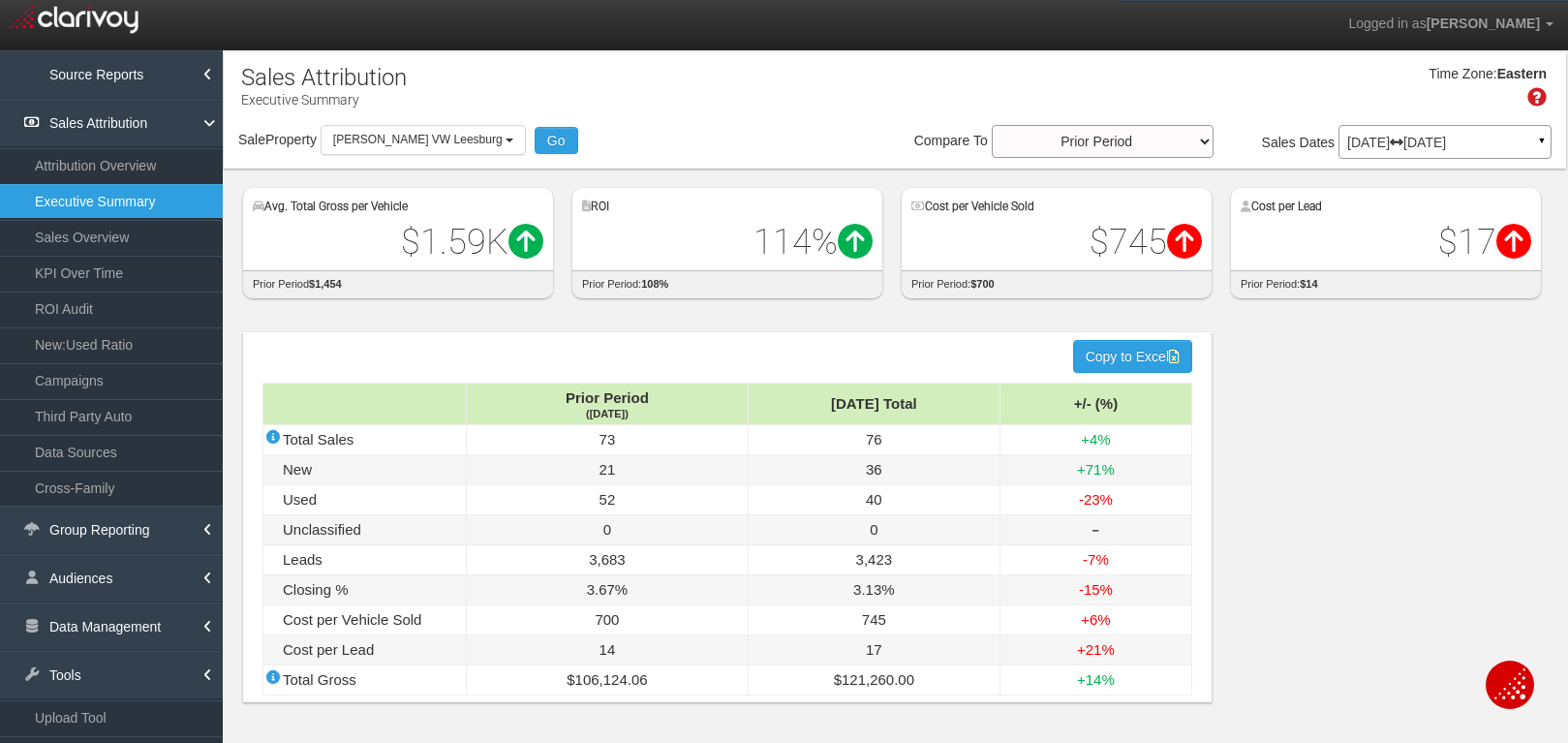 click on "[DATE]   [DATE]" at bounding box center [1445, 142] 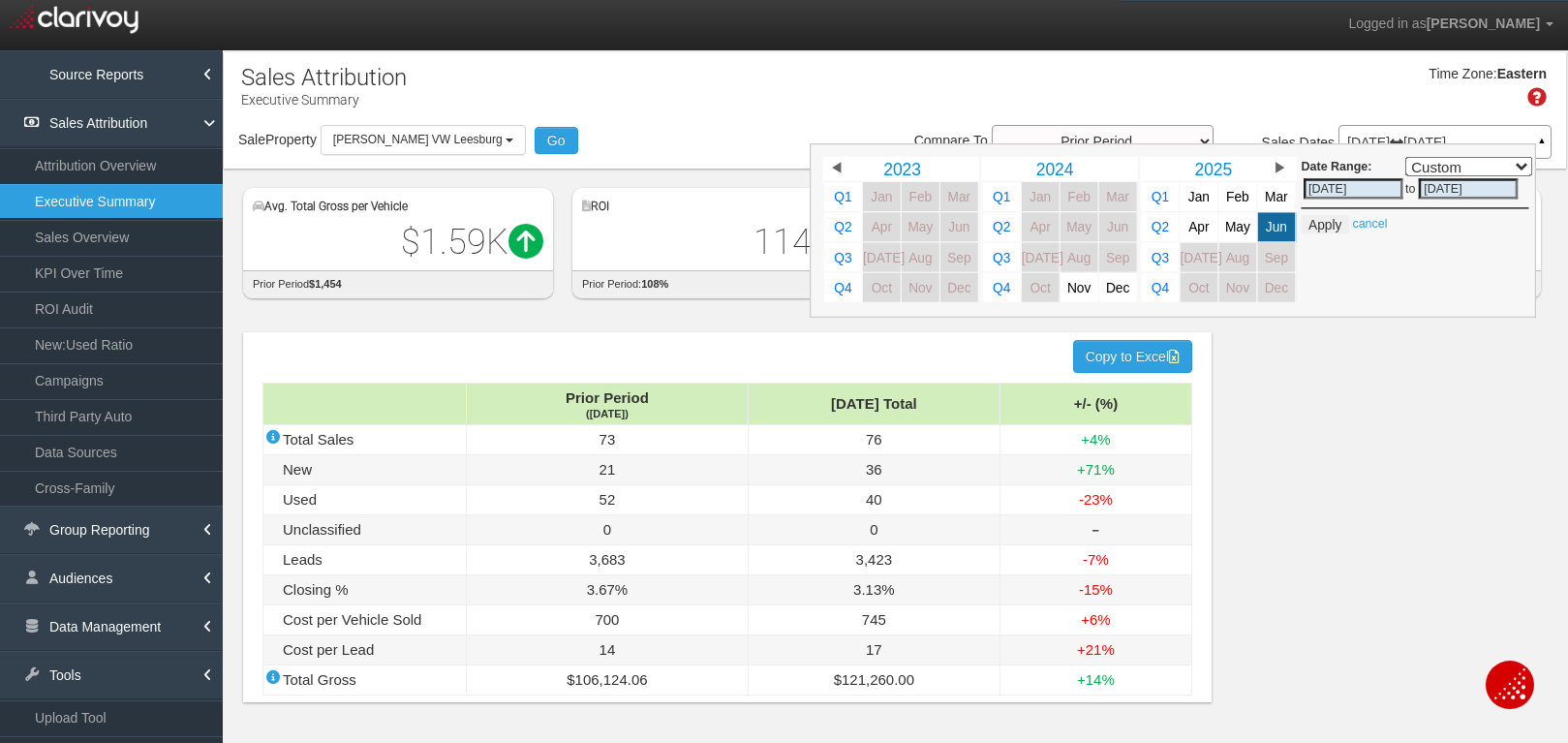 click on "hidden input value 		 Copy to Excel
Prior Period  ([DATE])                                                                                            [DATE]  Total         +/- (%)
Total Sales 73 76 +4%
New 21 36 +71%
Used 52 40 -23%
Unclassified 0 0 ‒
Leads 3,683 3,423                                            -7%
Closing % 3.67% 3.13% -15%
Cost per Vehicle Sold 700 745 +6%
Cost per Lead 14 17 +21%
Total Gross
$106,124.06 $121,260.00 +14%" at bounding box center (895, 522) 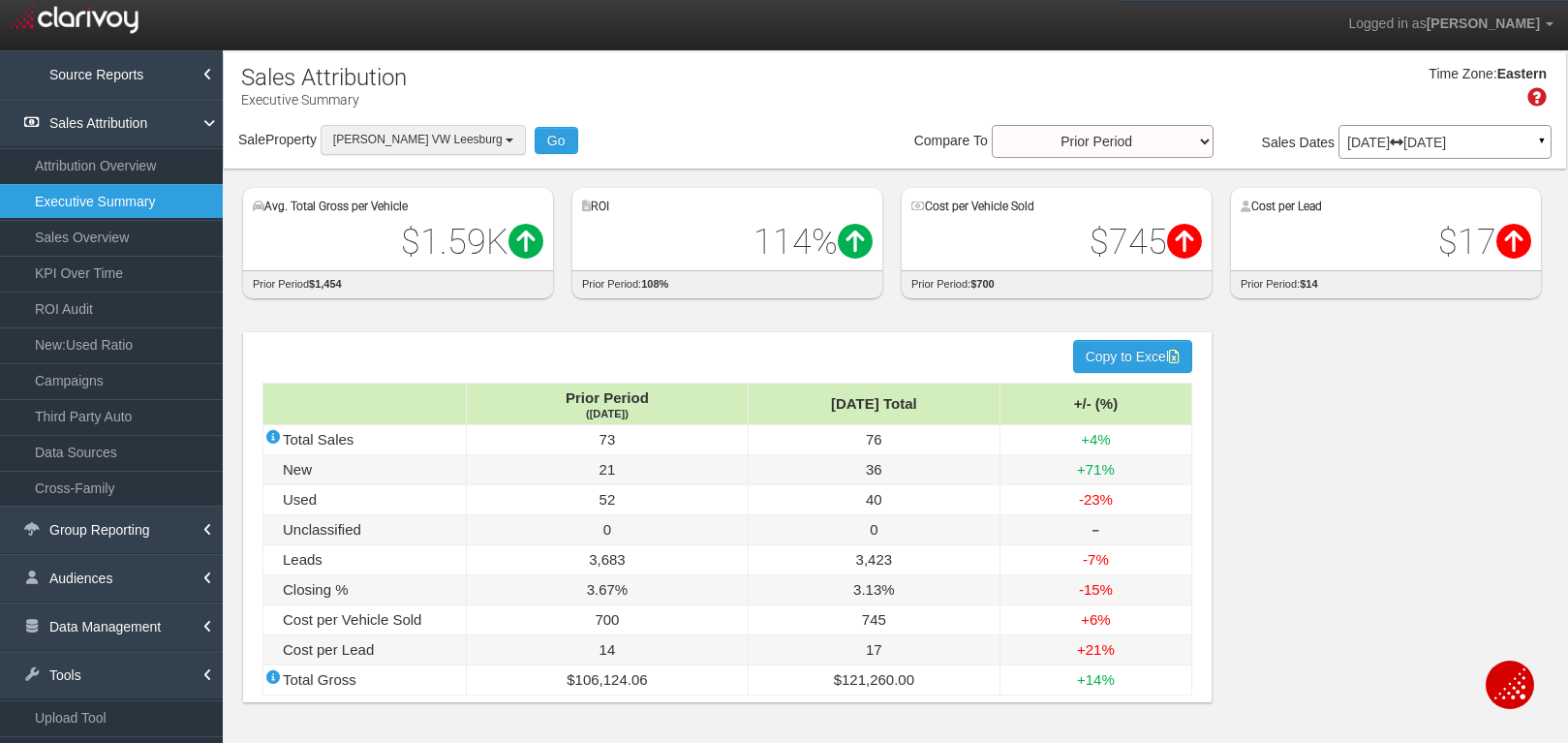 click on "[PERSON_NAME] VW Leesburg" at bounding box center [423, 139] 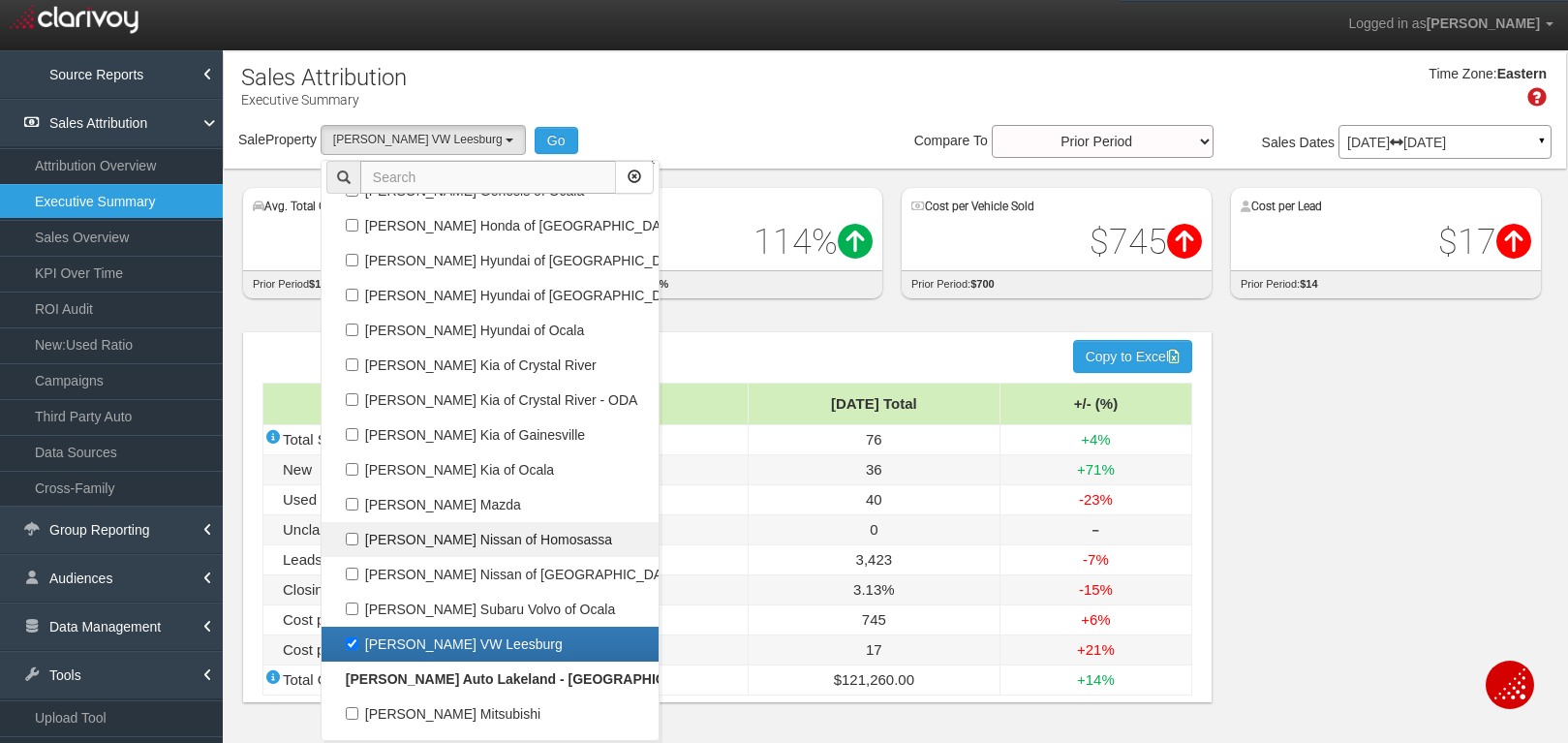 scroll, scrollTop: 58767, scrollLeft: 0, axis: vertical 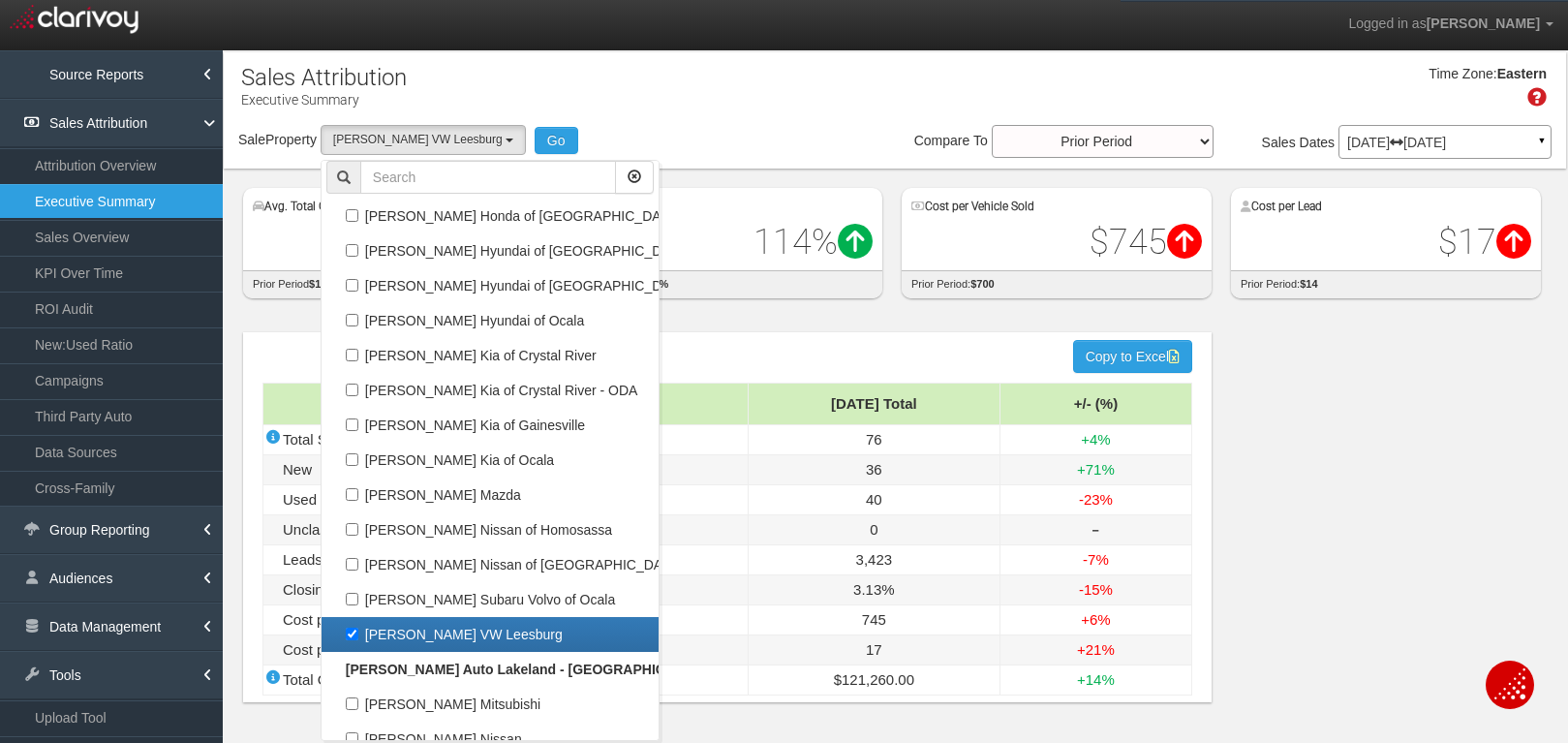 click on "hidden input value 		 Copy to Excel
Prior Period  ([DATE])                                                                                            [DATE]  Total         +/- (%)
Total Sales 73 76 +4%
New 21 36 +71%
Used 52 40 -23%
Unclassified 0 0 ‒
Leads 3,683 3,423                                            -7%
Closing % 3.67% 3.13% -15%
Cost per Vehicle Sold 700 745 +6%
Cost per Lead 14 17 +21%
Total Gross
$106,124.06 $121,260.00 +14%" at bounding box center (895, 522) 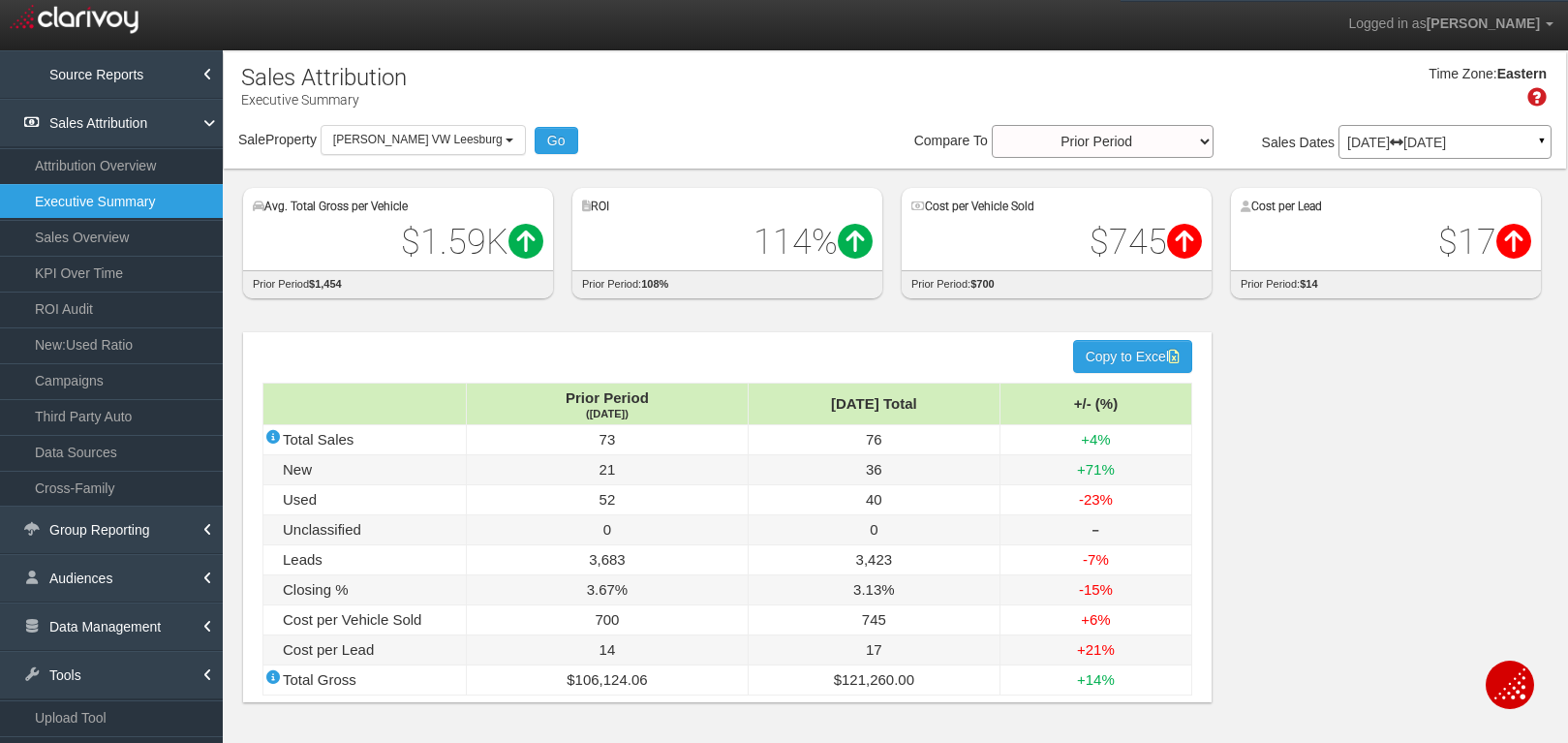 click at bounding box center (1397, 142) 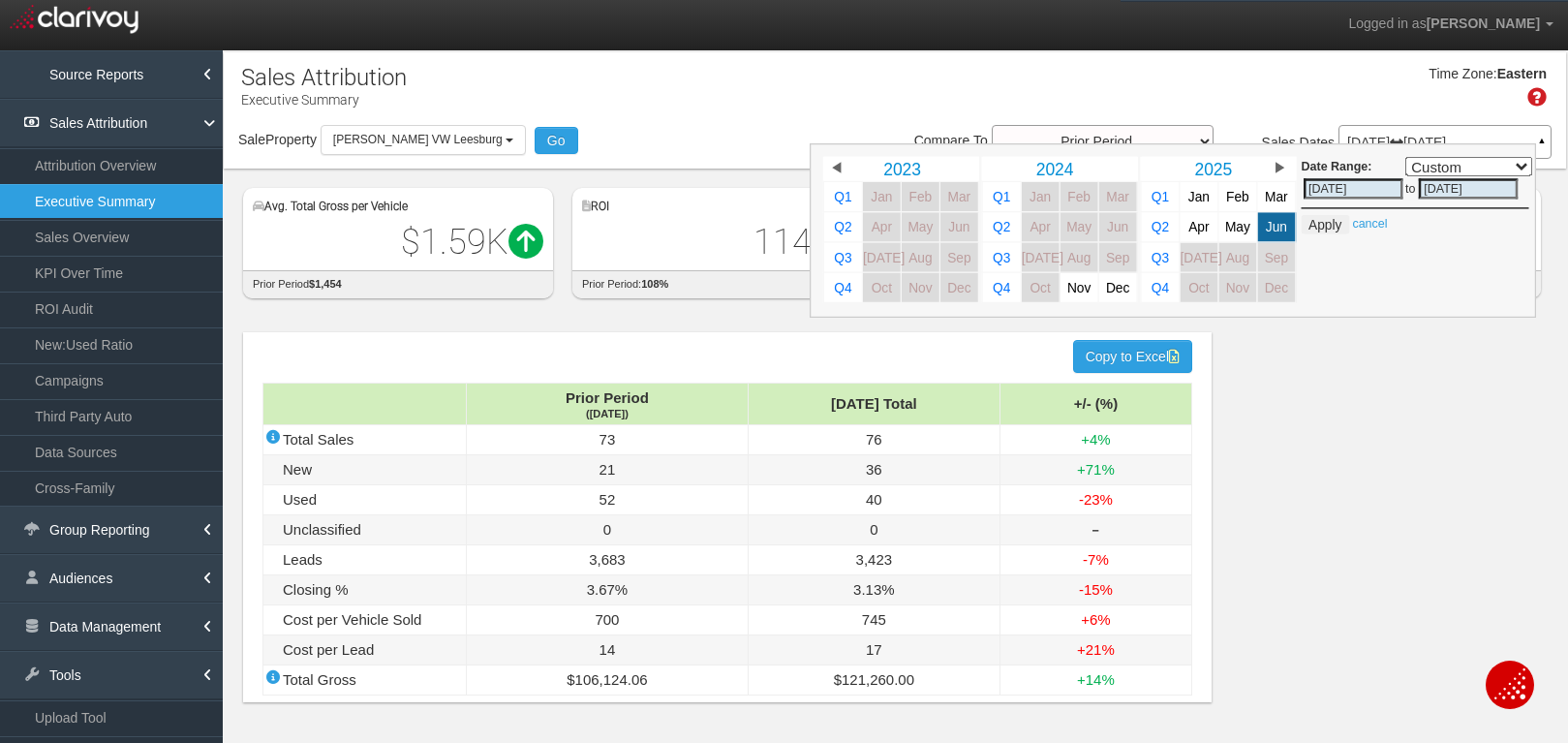 click on "hidden input value 		 Copy to Excel
Prior Period  ([DATE])                                                                                            [DATE]  Total         +/- (%)
Total Sales 73 76 +4%
New 21 36 +71%
Used 52 40 -23%
Unclassified 0 0 ‒
Leads 3,683 3,423                                            -7%
Closing % 3.67% 3.13% -15%
Cost per Vehicle Sold 700 745 +6%
Cost per Lead 14 17 +21%
Total Gross
$106,124.06 $121,260.00 +14%" at bounding box center (895, 522) 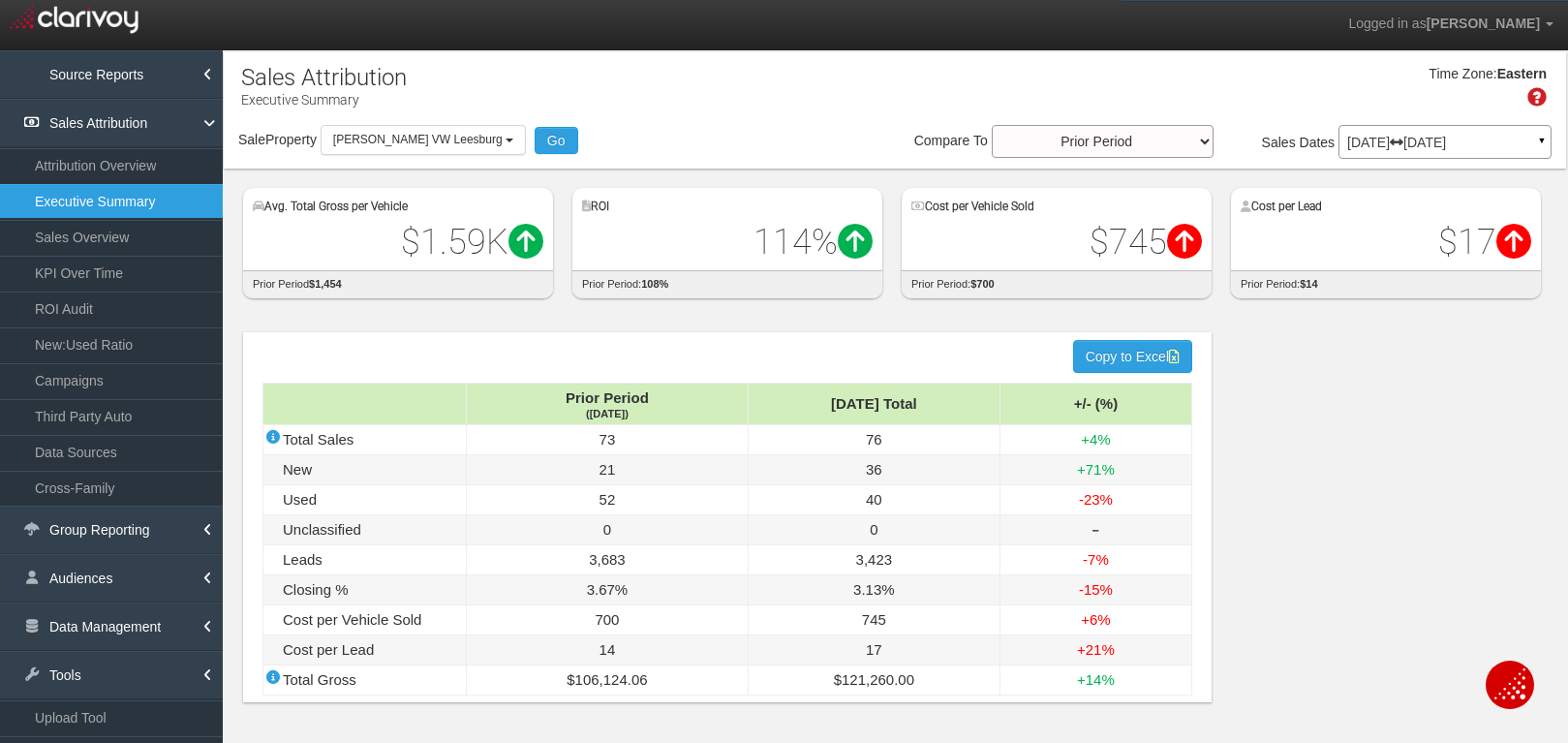 click at bounding box center (1510, 684) 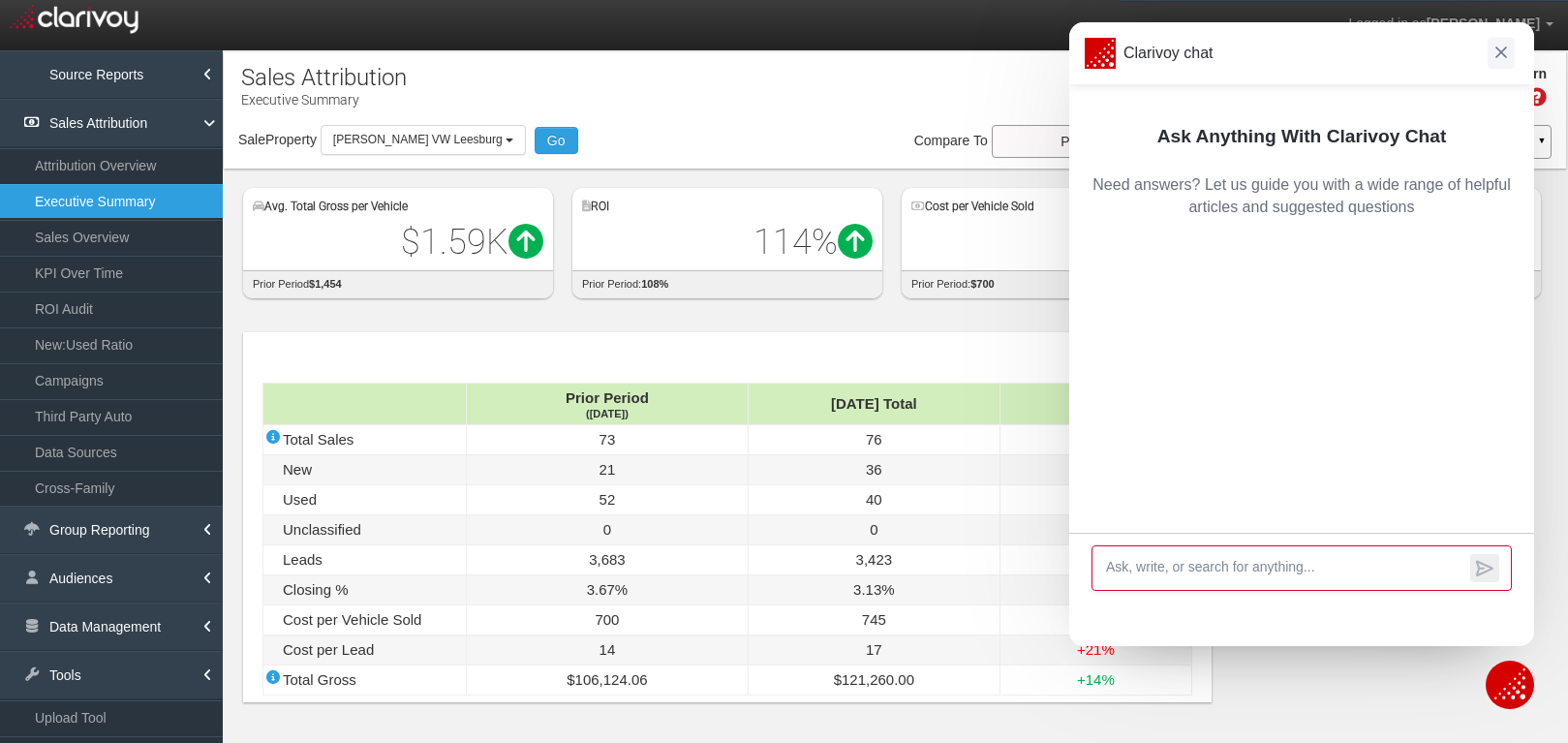 click at bounding box center (1501, 52) 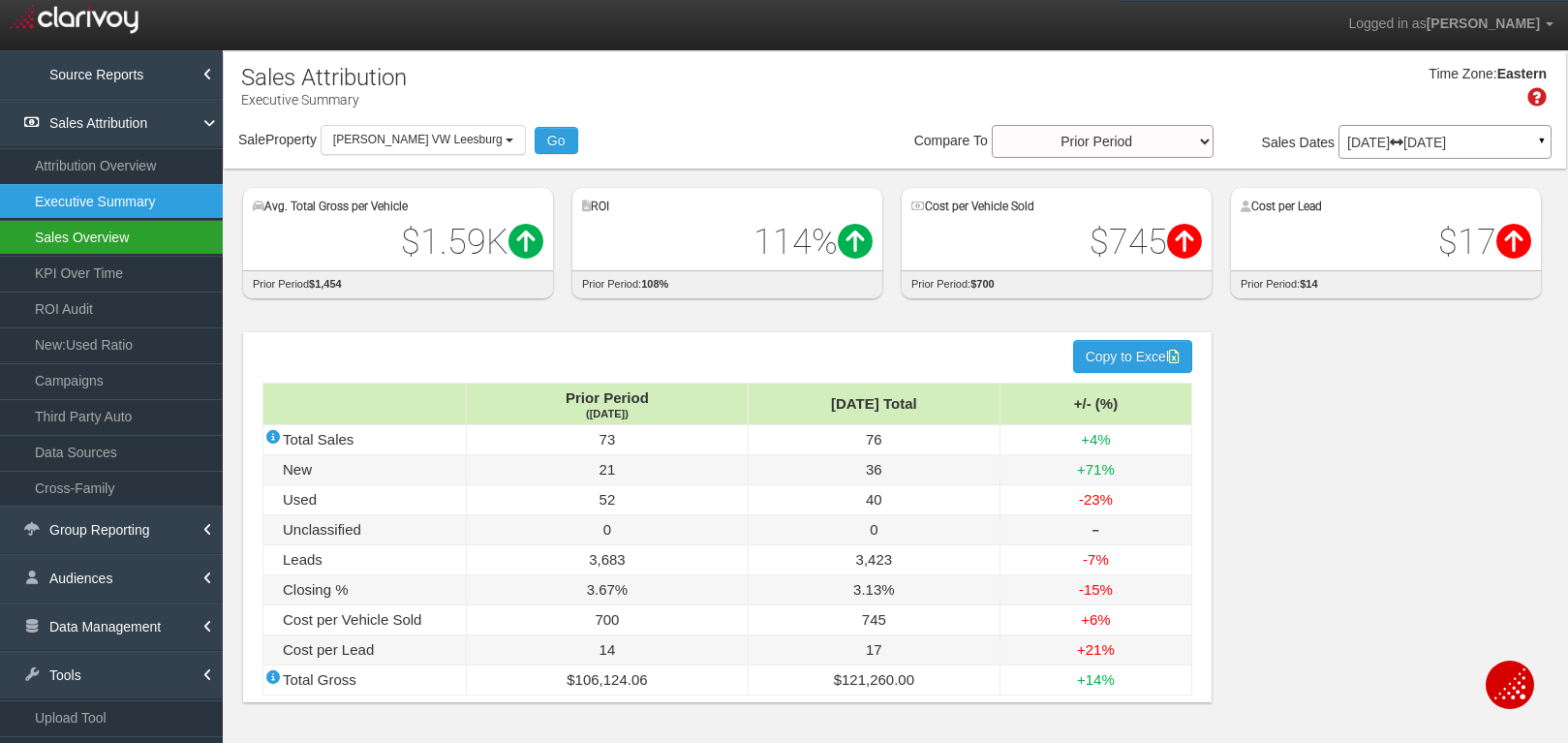 click on "Sales Overview" at bounding box center [111, 237] 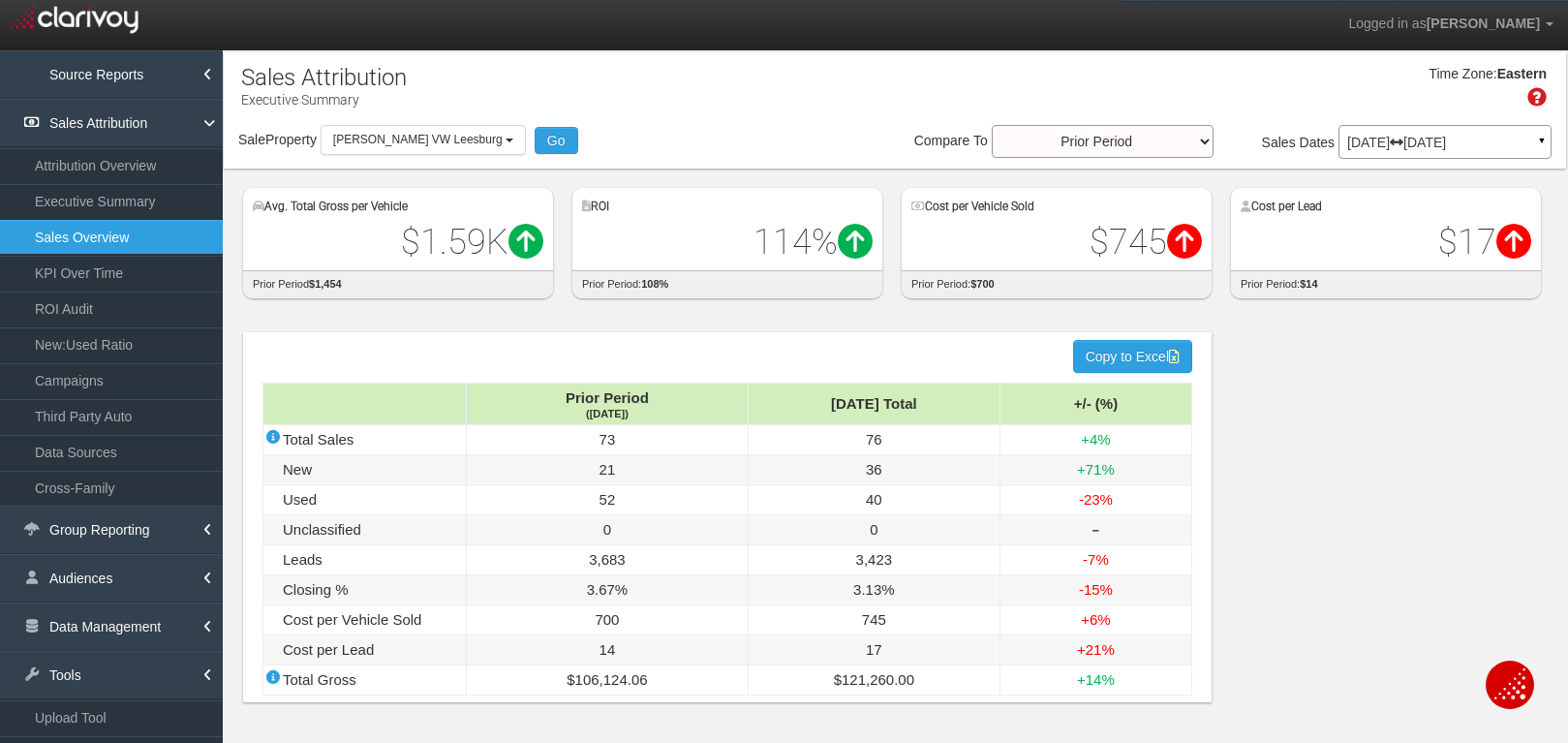 click on "hidden input value 		 Copy to Excel
Prior Period  ([DATE])                                                                                            [DATE]  Total         +/- (%)
Total Sales 73 76 +4%
New 21 36 +71%
Used 52 40 -23%
Unclassified 0 0 ‒
Leads 3,683 3,423                                            -7%
Closing % 3.67% 3.13% -15%
Cost per Vehicle Sold 700 745 +6%
Cost per Lead 14 17 +21%
Total Gross
$106,124.06 $121,260.00 +14%" at bounding box center (895, 522) 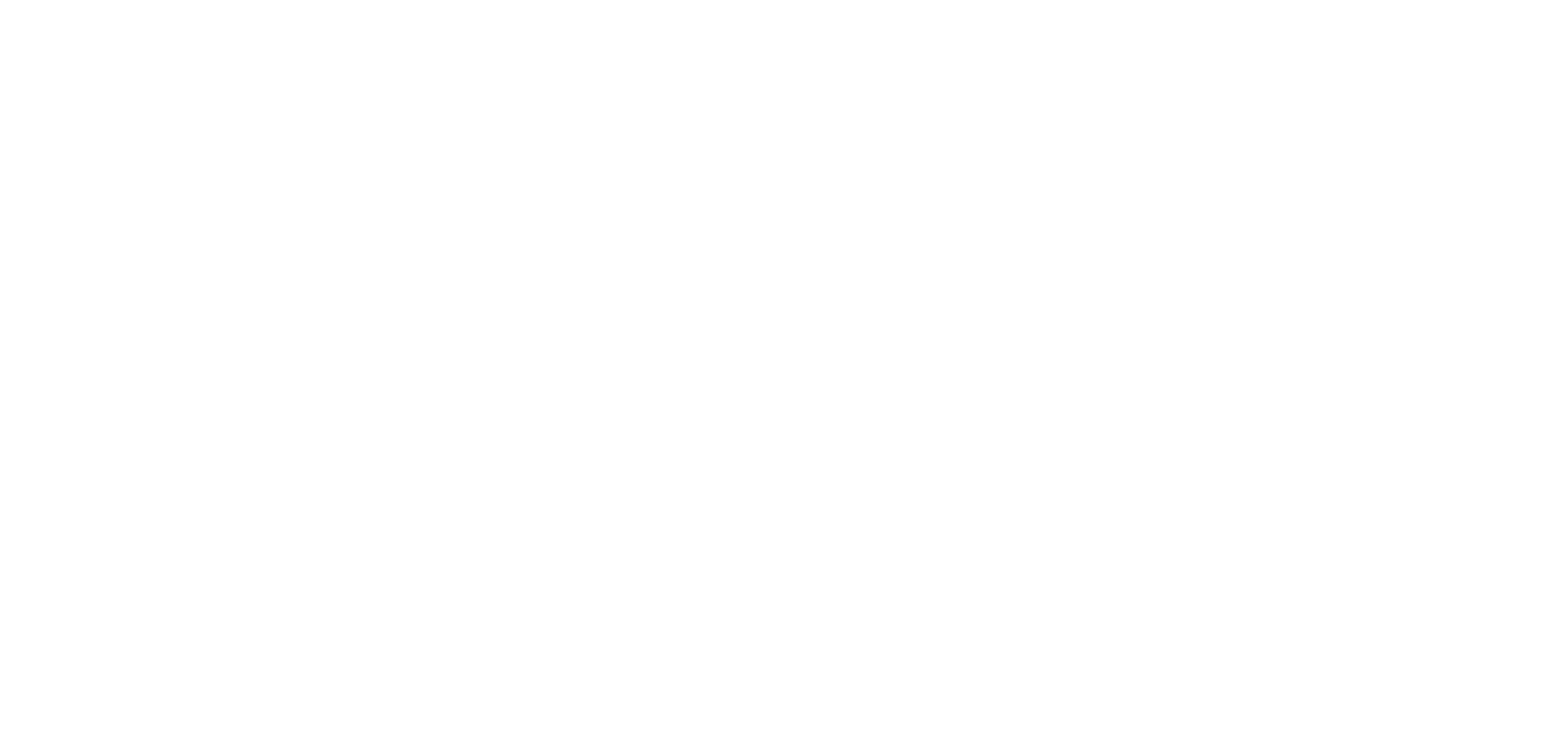 scroll, scrollTop: 0, scrollLeft: 0, axis: both 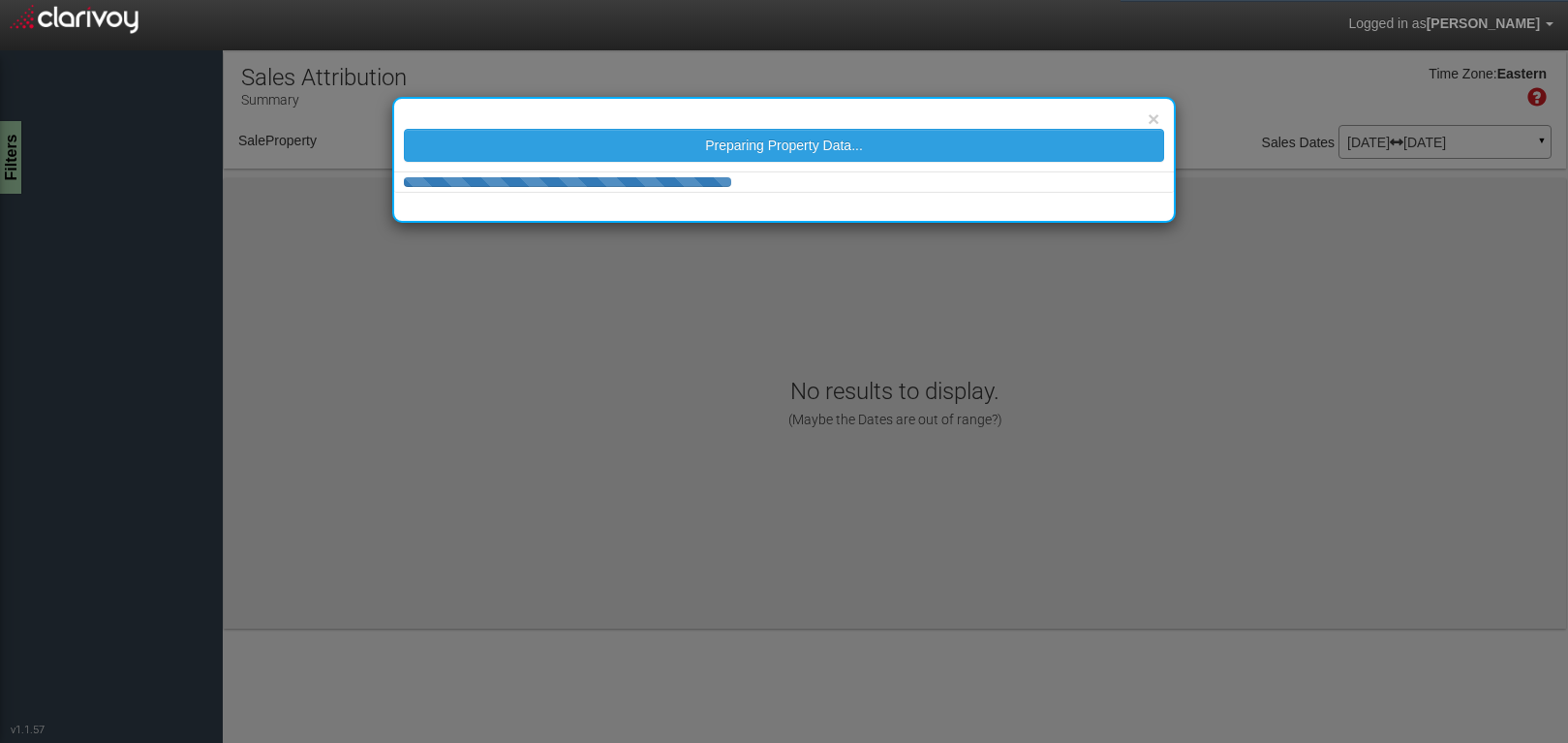 select on "object:1645" 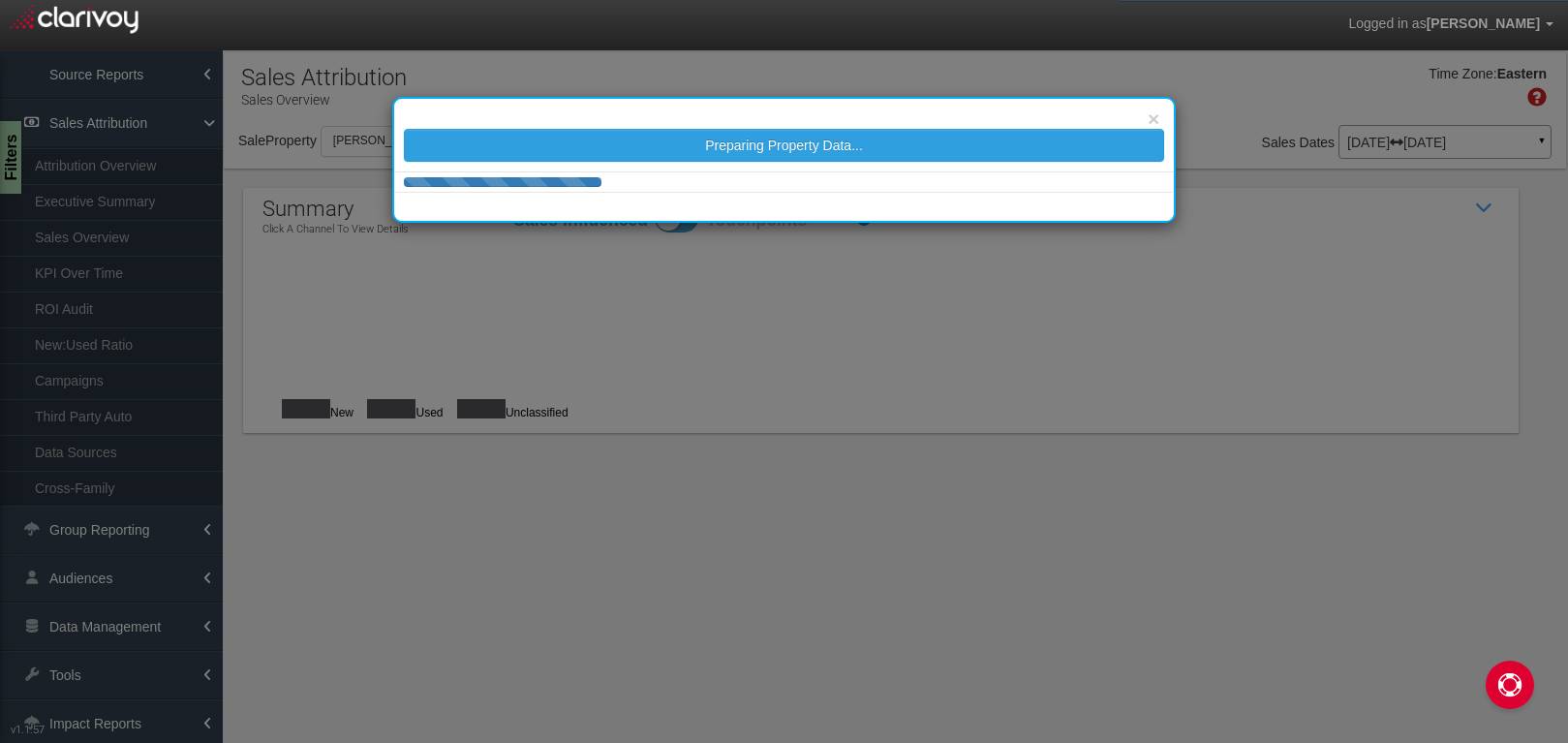 select on "object:1236" 